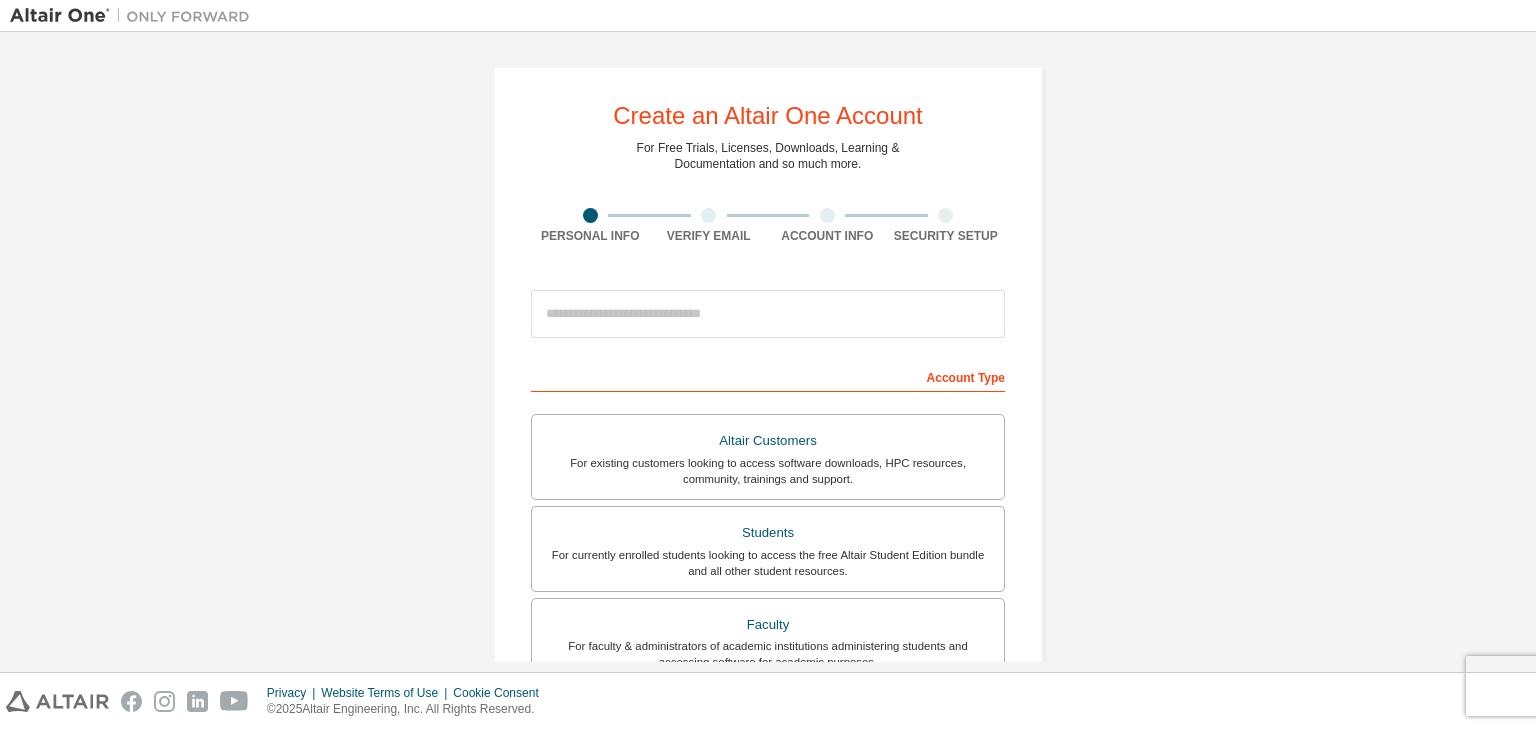 scroll, scrollTop: 0, scrollLeft: 0, axis: both 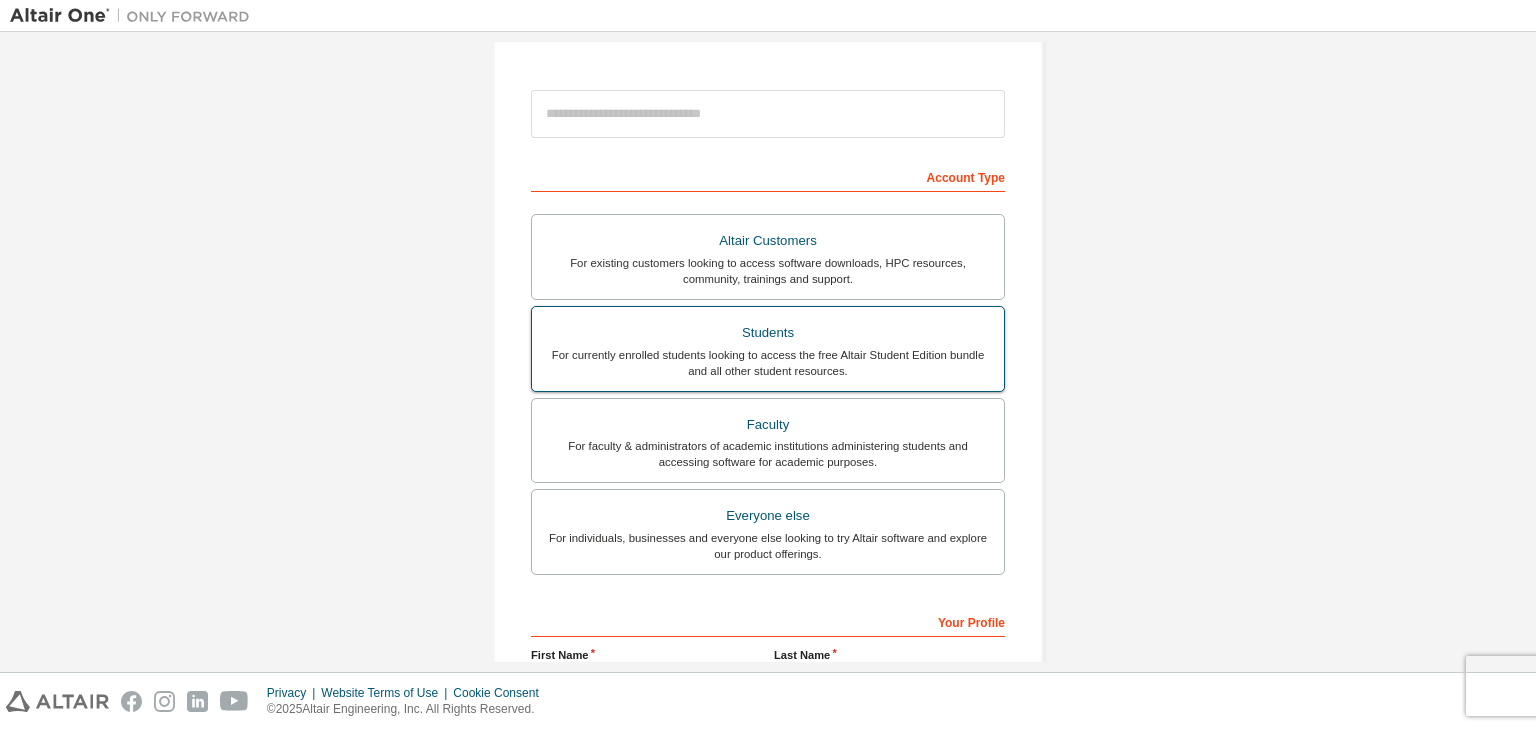 click on "For currently enrolled students looking to access the free Altair Student Edition bundle and all other student resources." at bounding box center (768, 363) 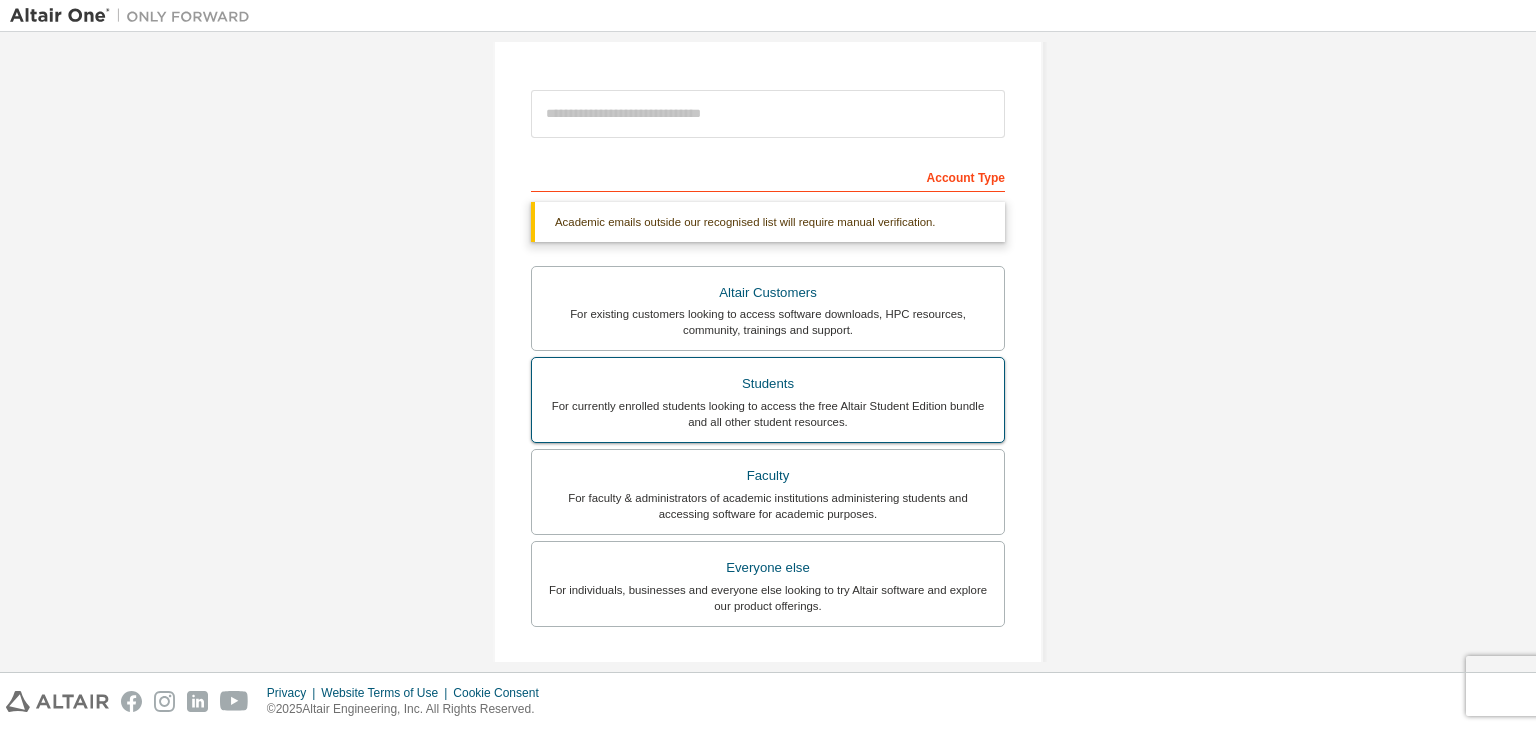 click on "Students" at bounding box center [768, 384] 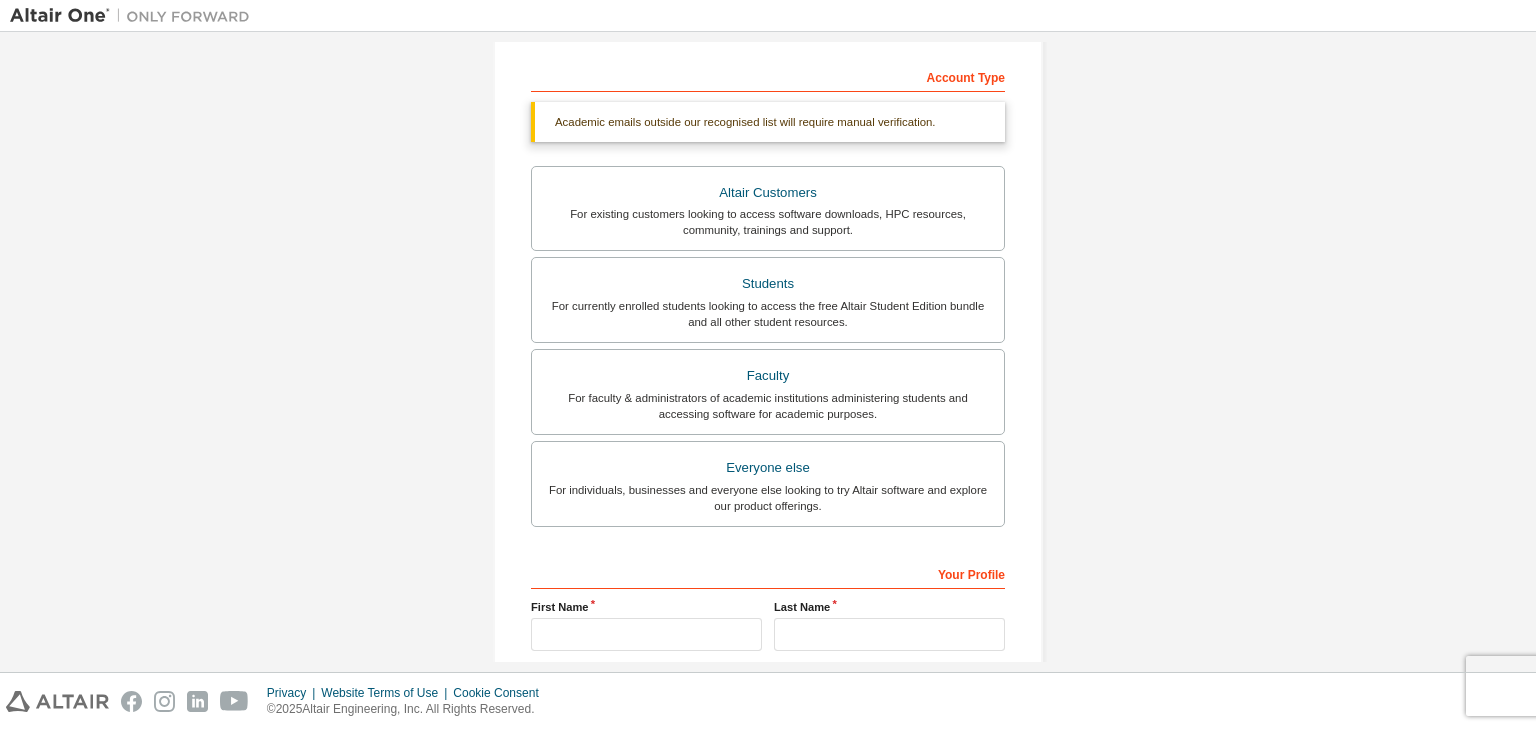 scroll, scrollTop: 400, scrollLeft: 0, axis: vertical 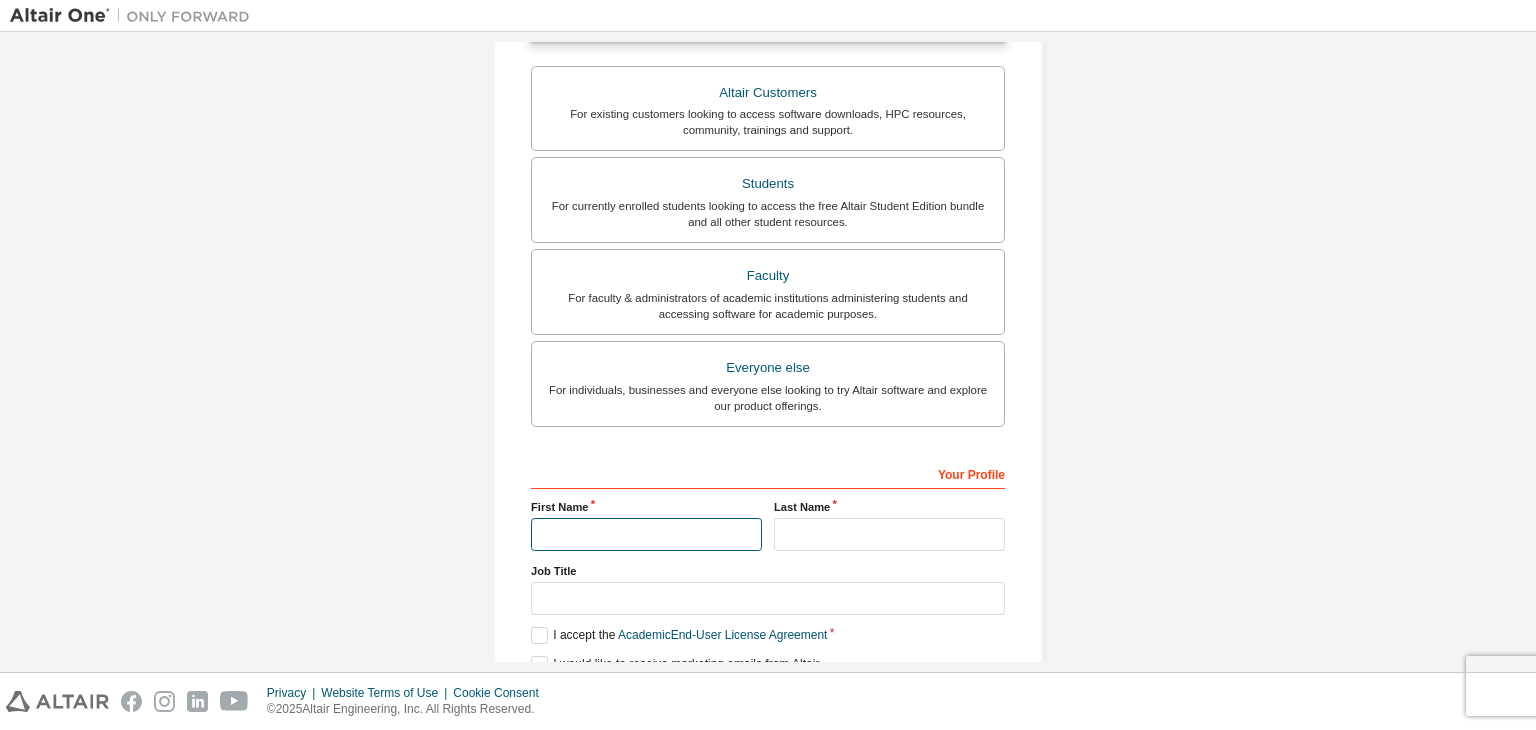 click at bounding box center (646, 534) 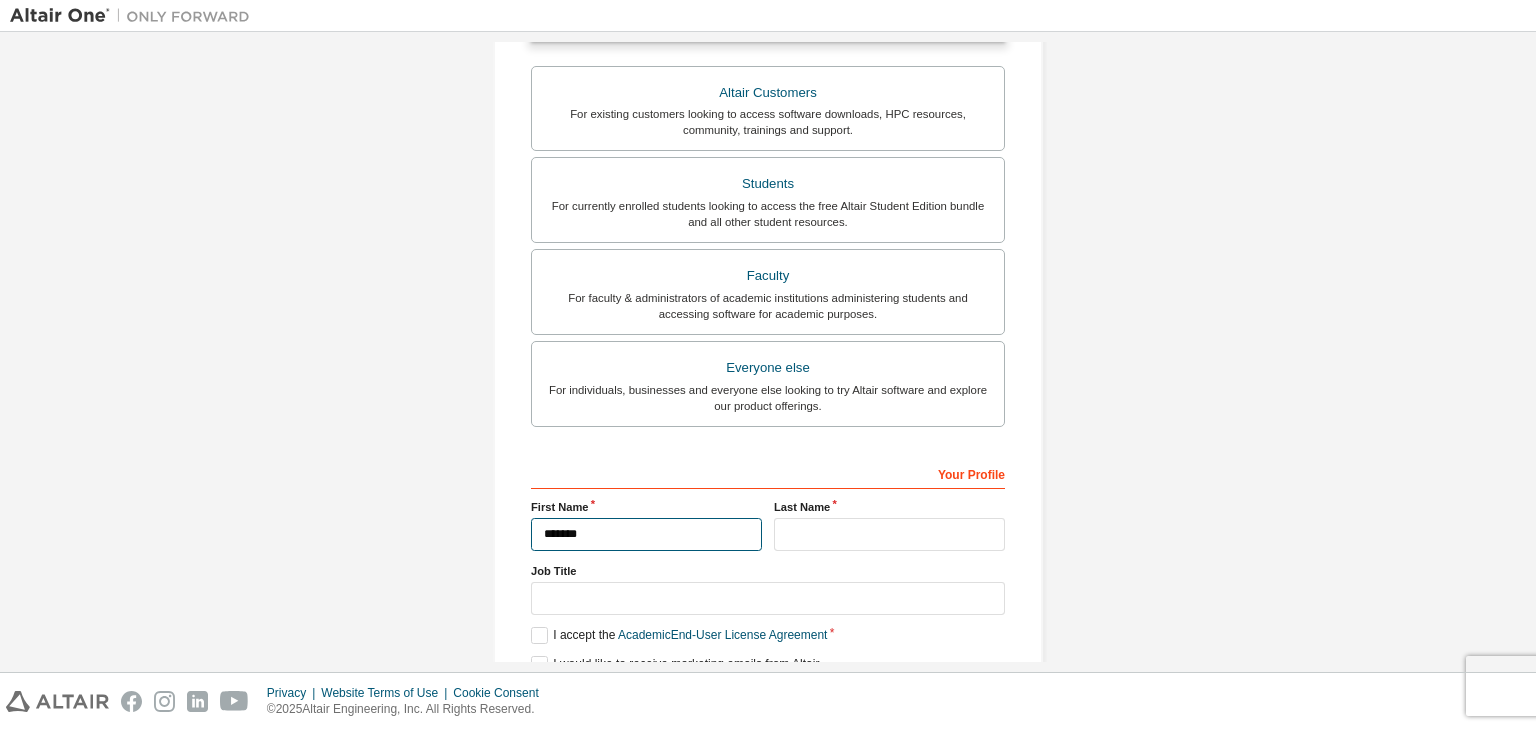 type on "*******" 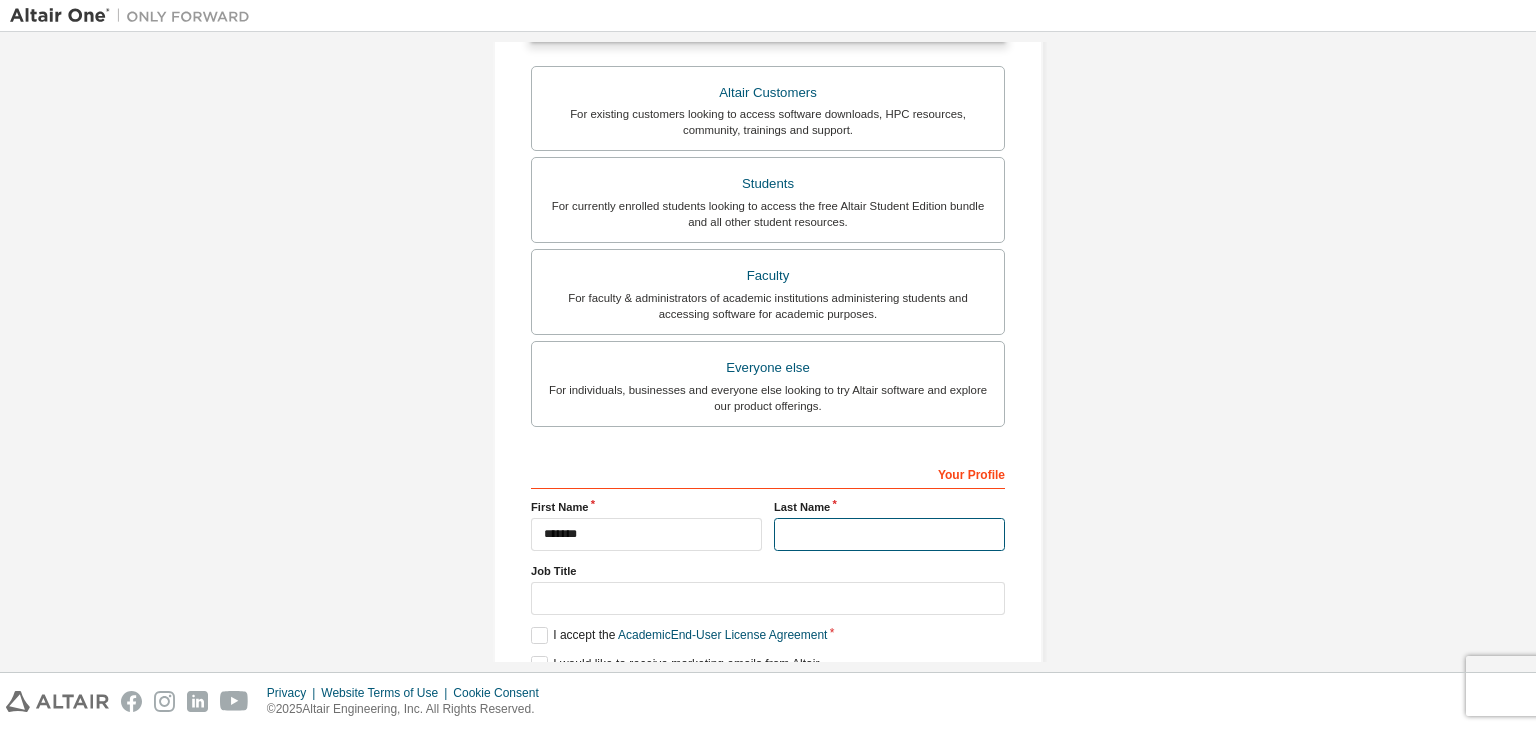 click at bounding box center (889, 534) 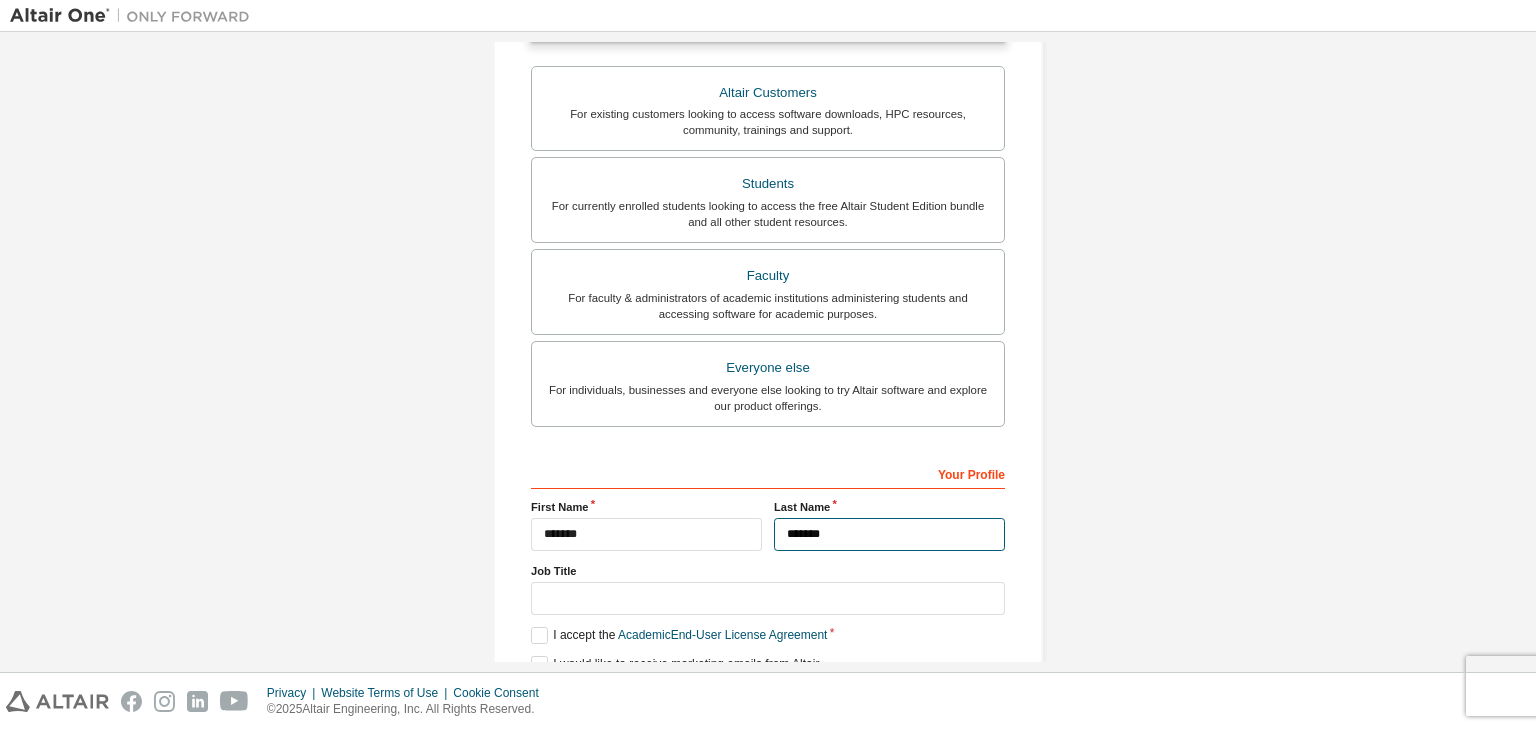 type on "*******" 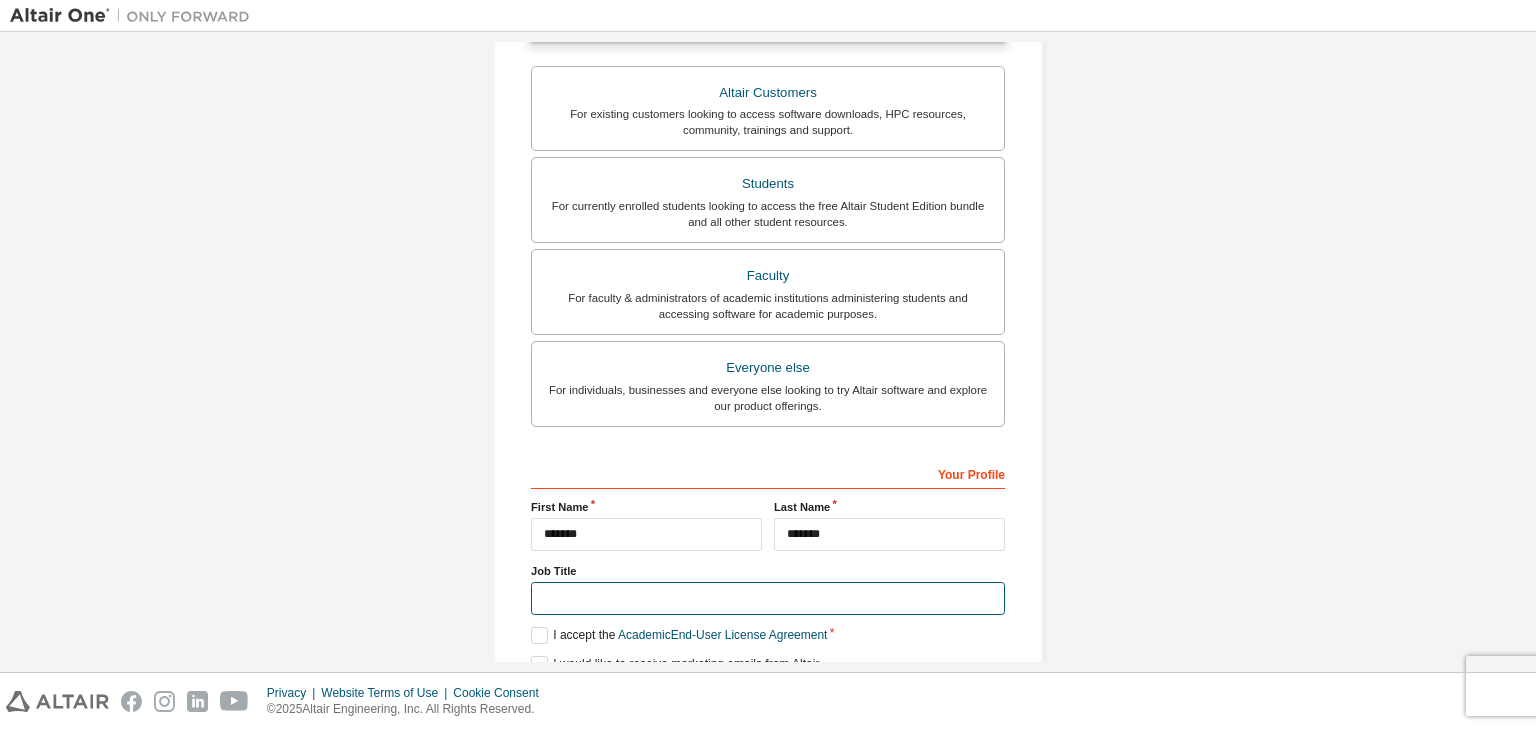 click at bounding box center (768, 598) 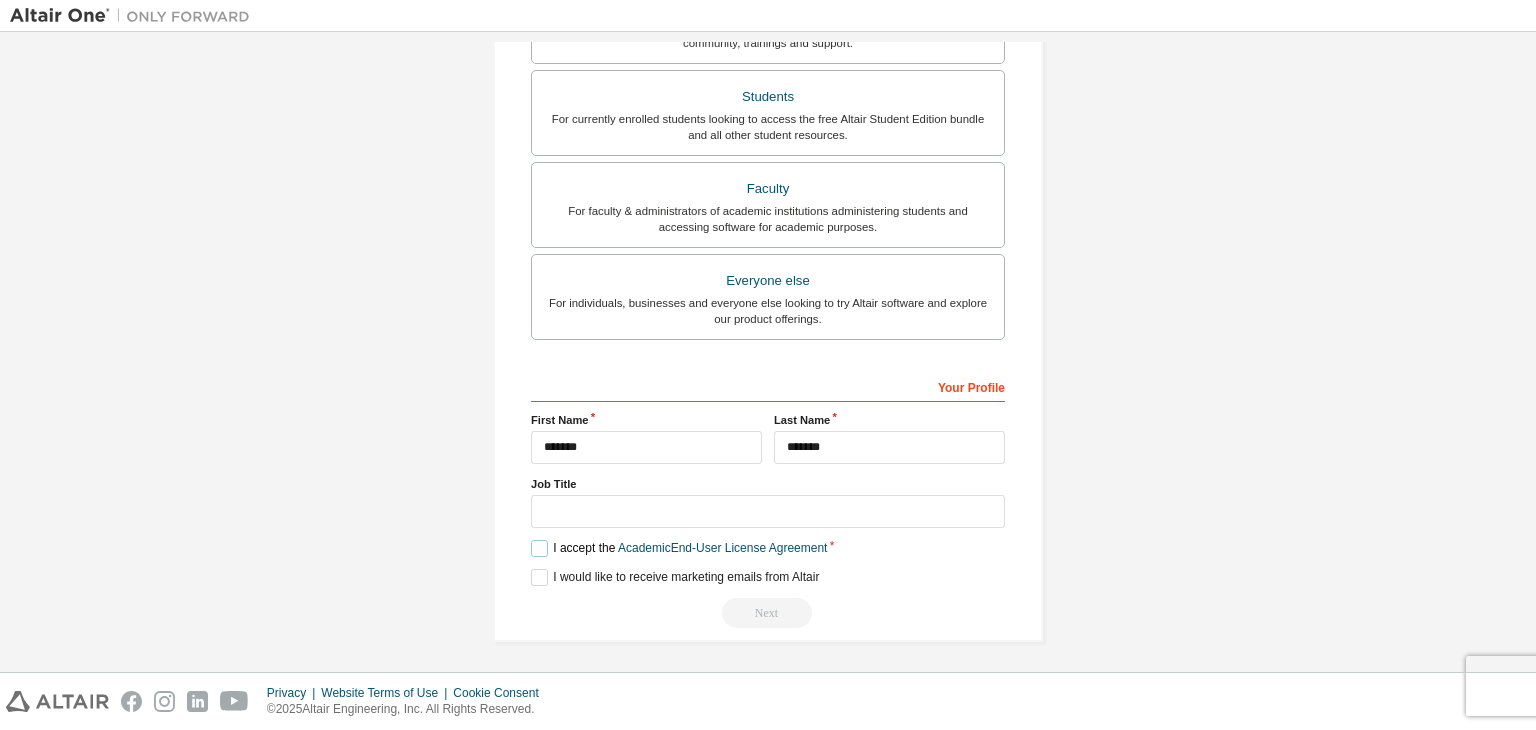 click on "I accept the   Academic   End-User License Agreement" at bounding box center (679, 548) 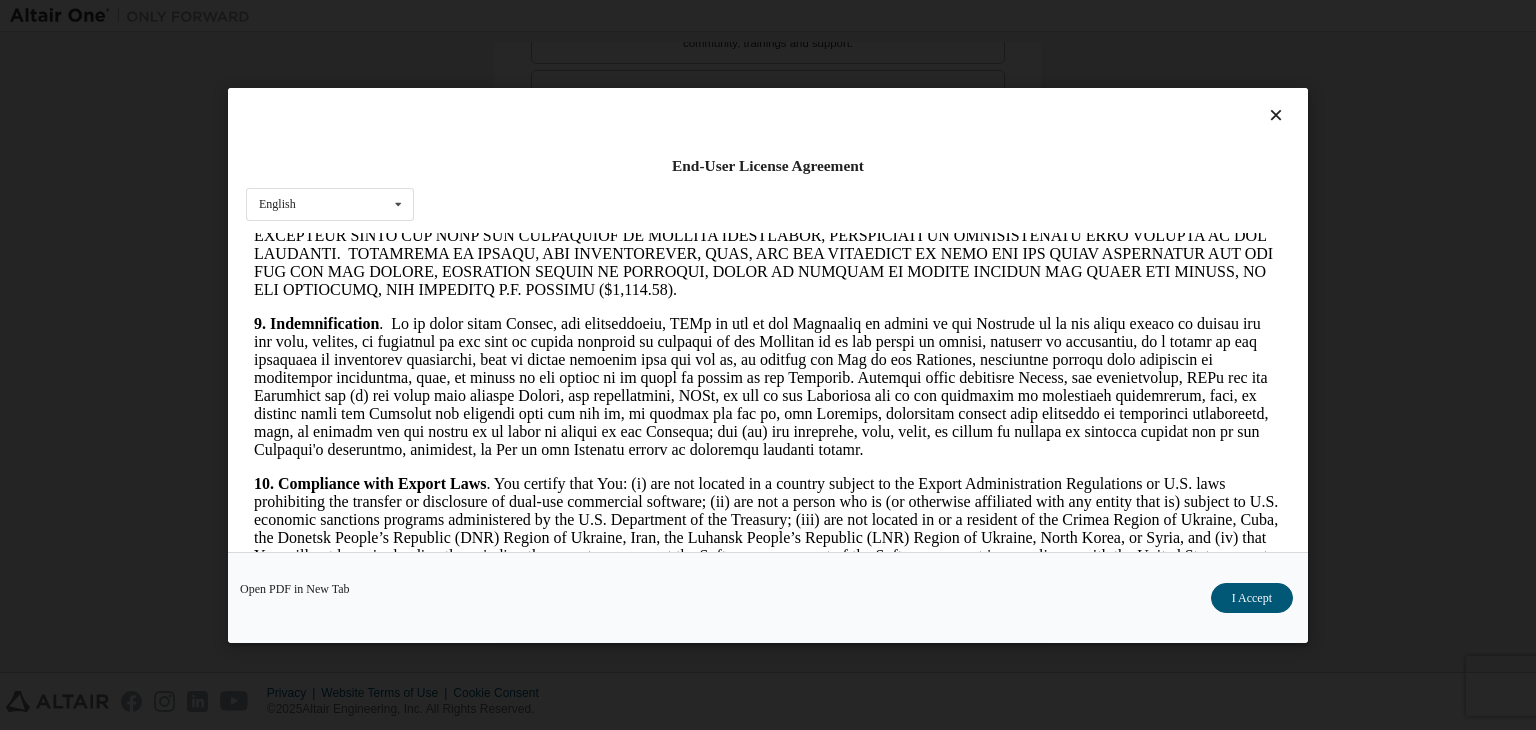 scroll, scrollTop: 2800, scrollLeft: 0, axis: vertical 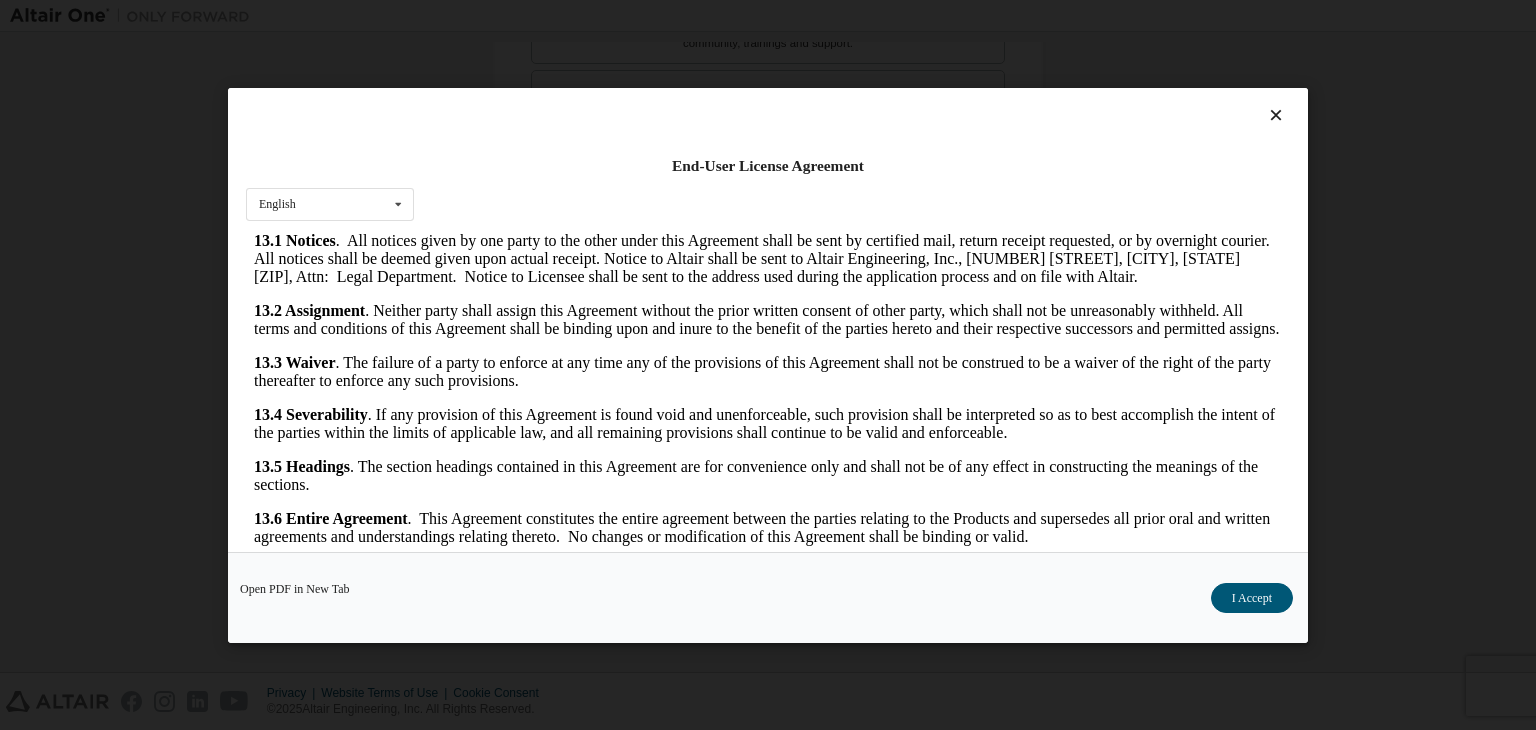 drag, startPoint x: 1272, startPoint y: 492, endPoint x: 1514, endPoint y: 786, distance: 380.78867 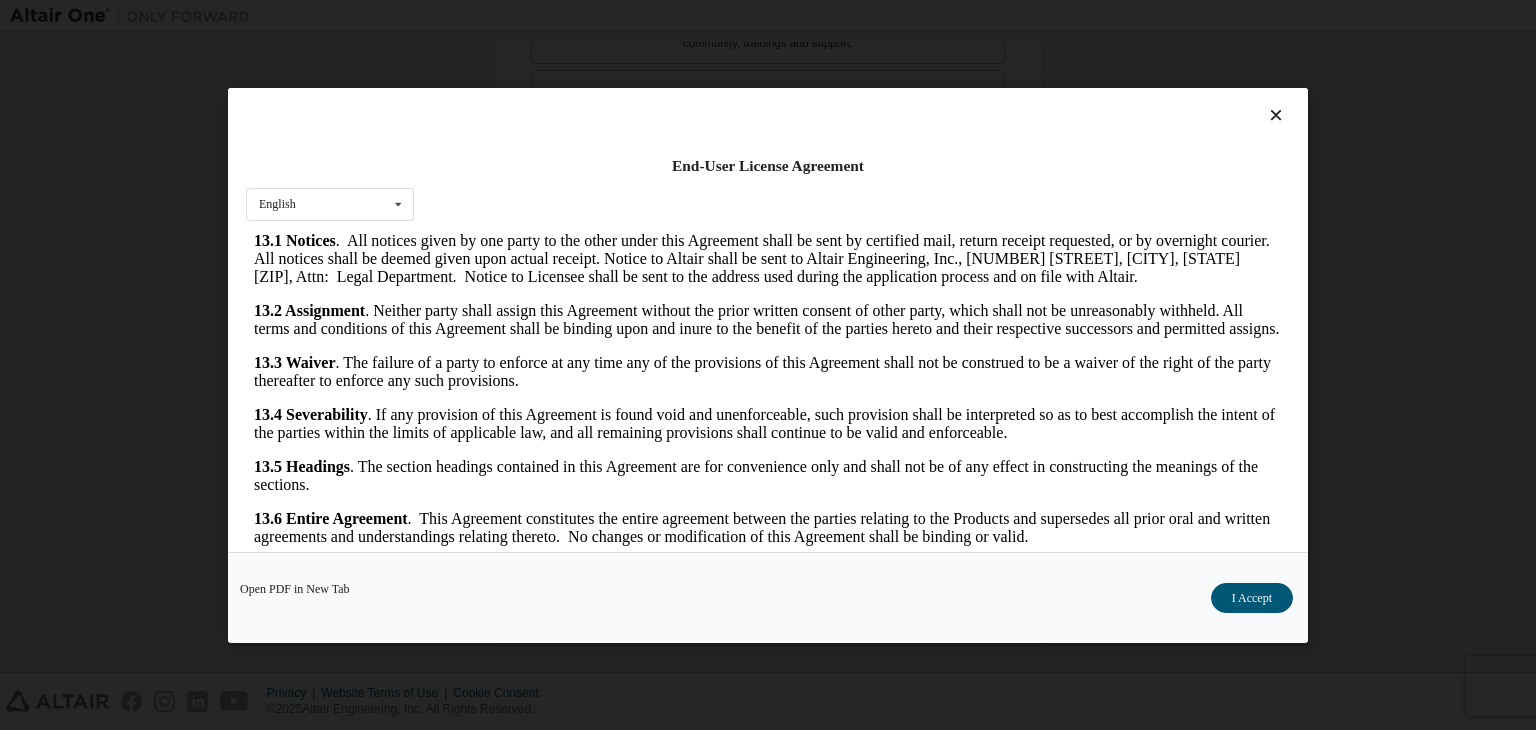 scroll, scrollTop: 31, scrollLeft: 0, axis: vertical 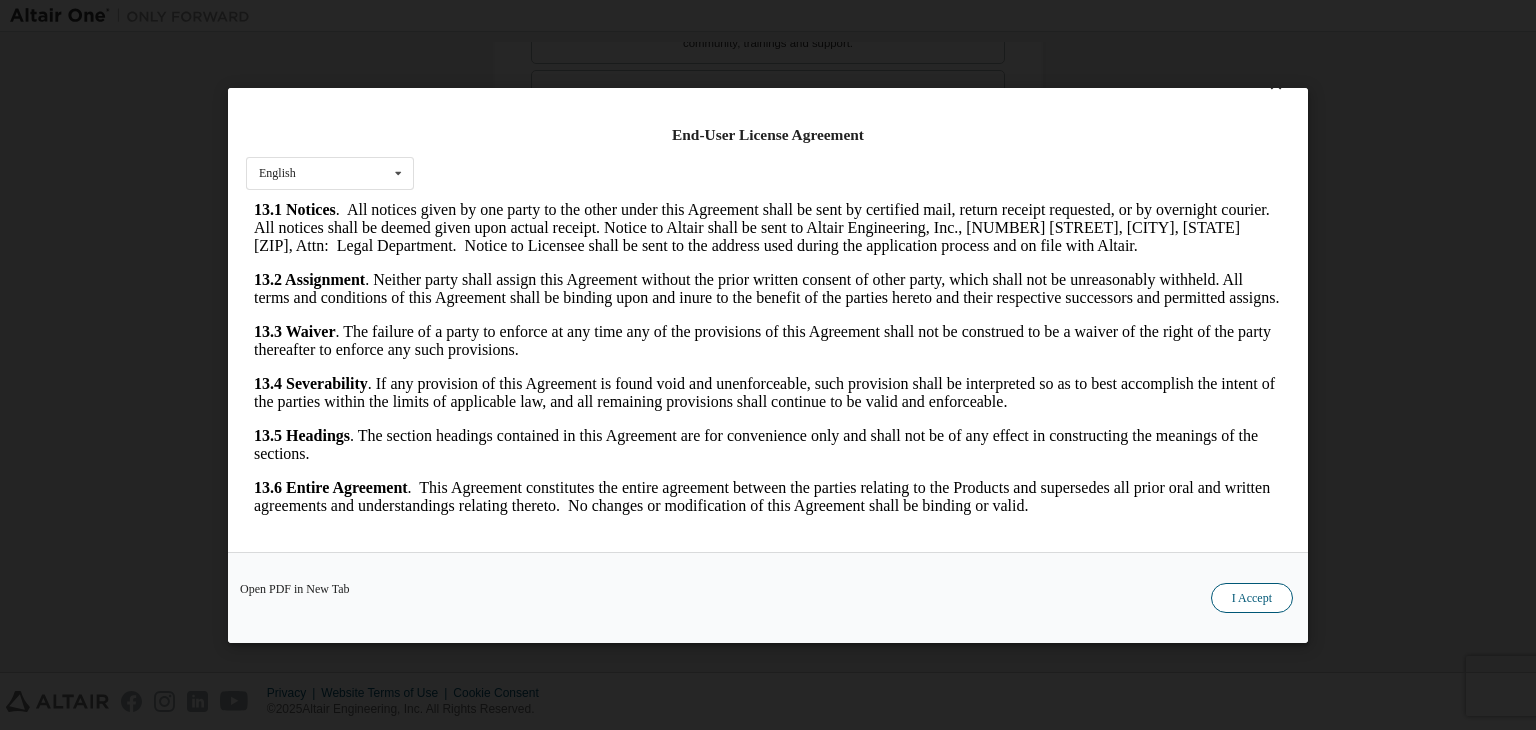click on "I Accept" at bounding box center [1252, 598] 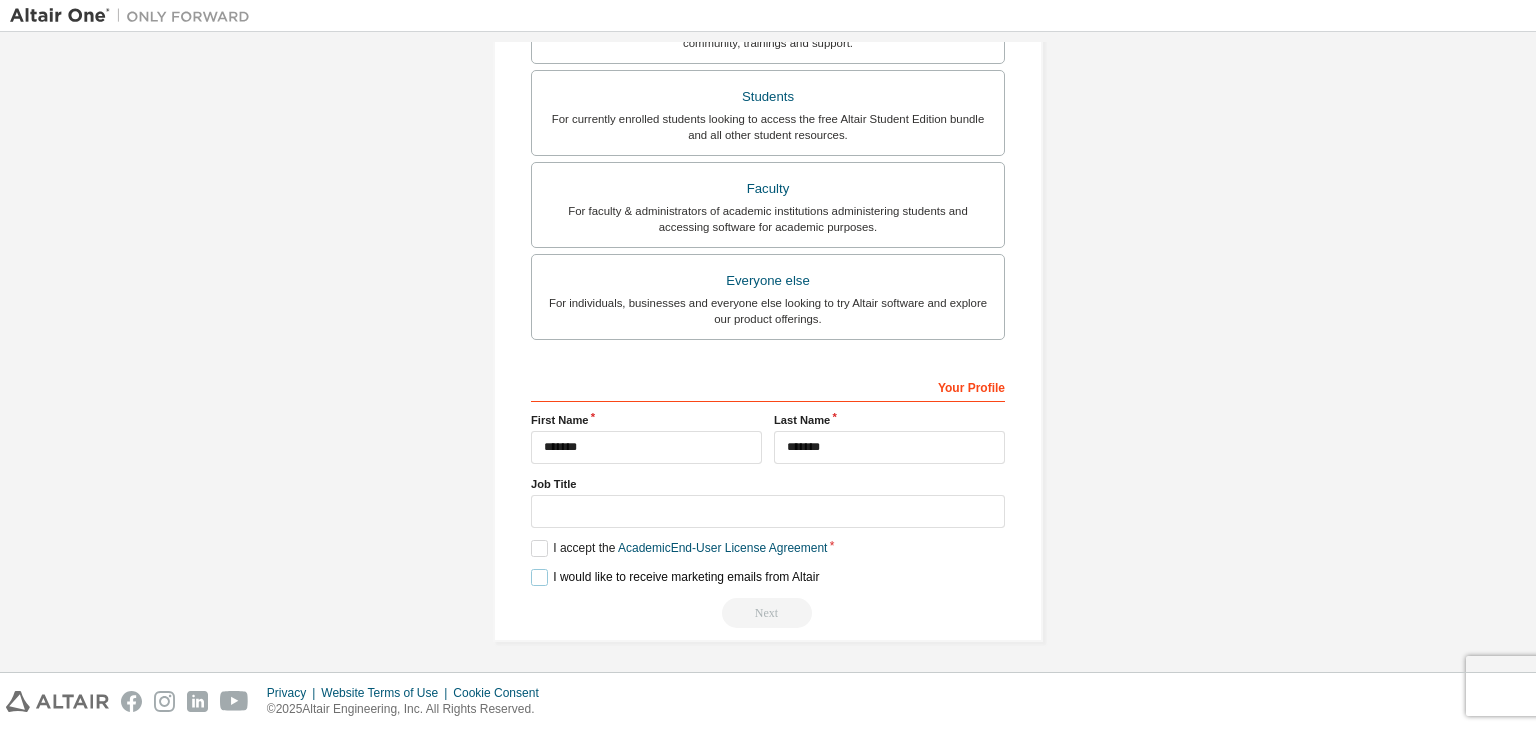 click on "I would like to receive marketing emails from Altair" at bounding box center [675, 577] 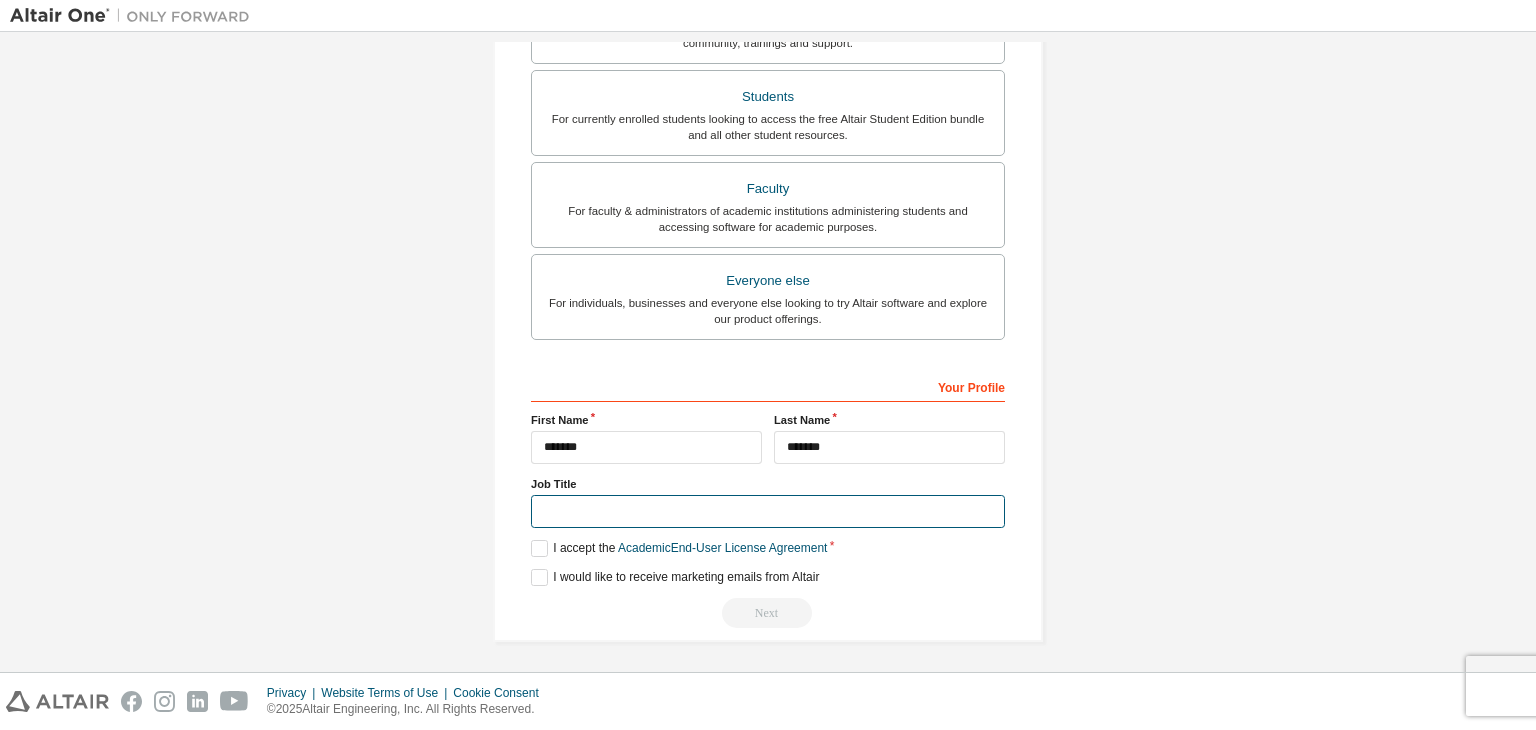 click at bounding box center (768, 511) 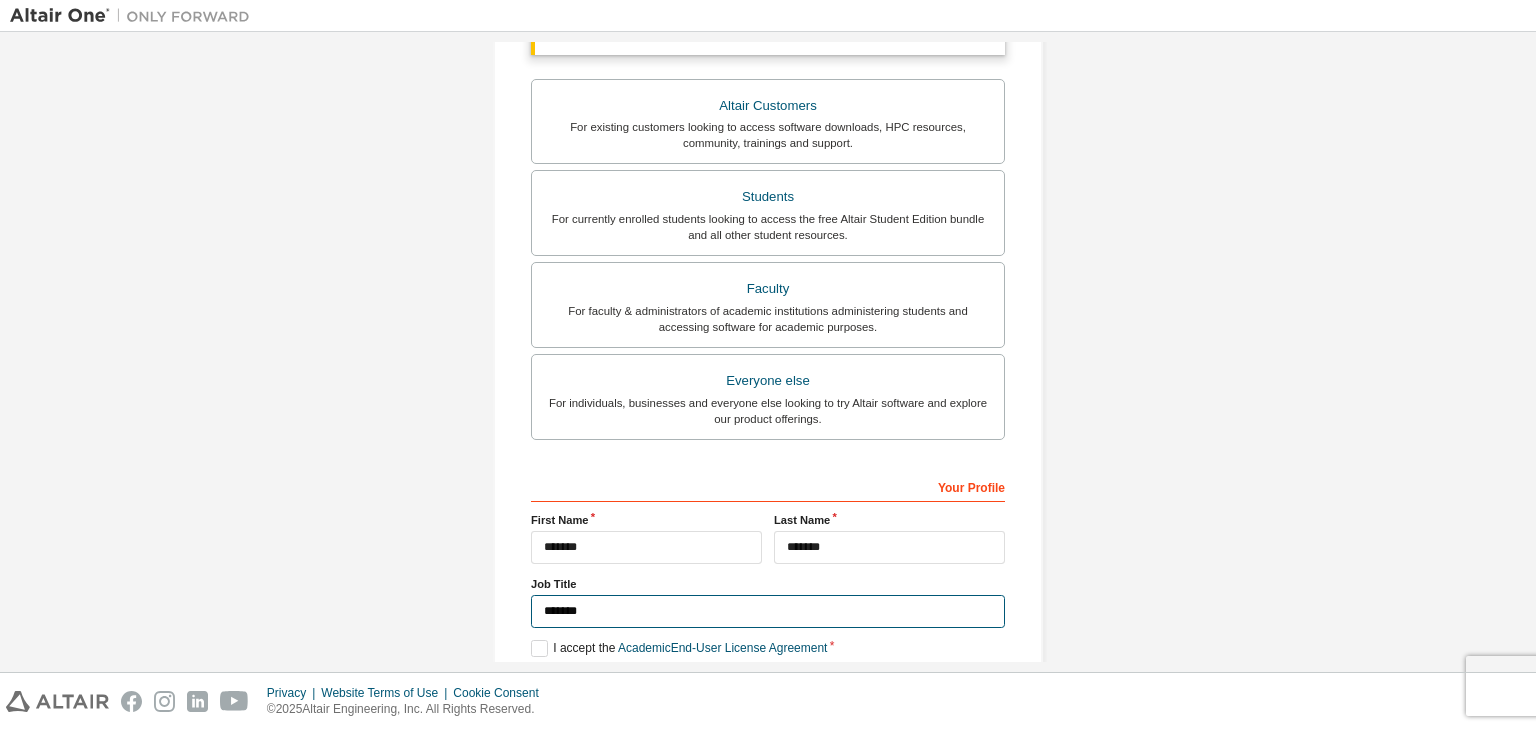 scroll, scrollTop: 487, scrollLeft: 0, axis: vertical 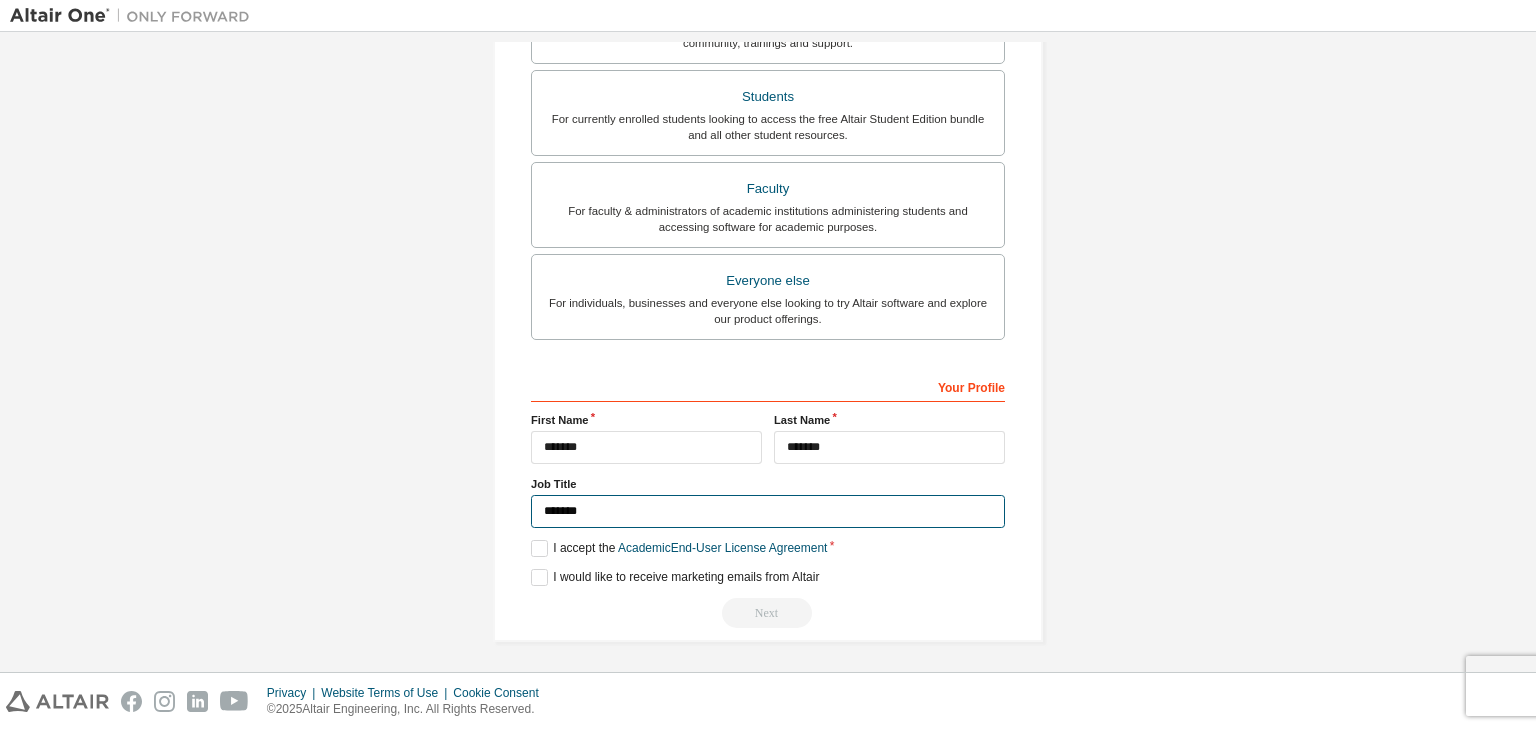 type on "*******" 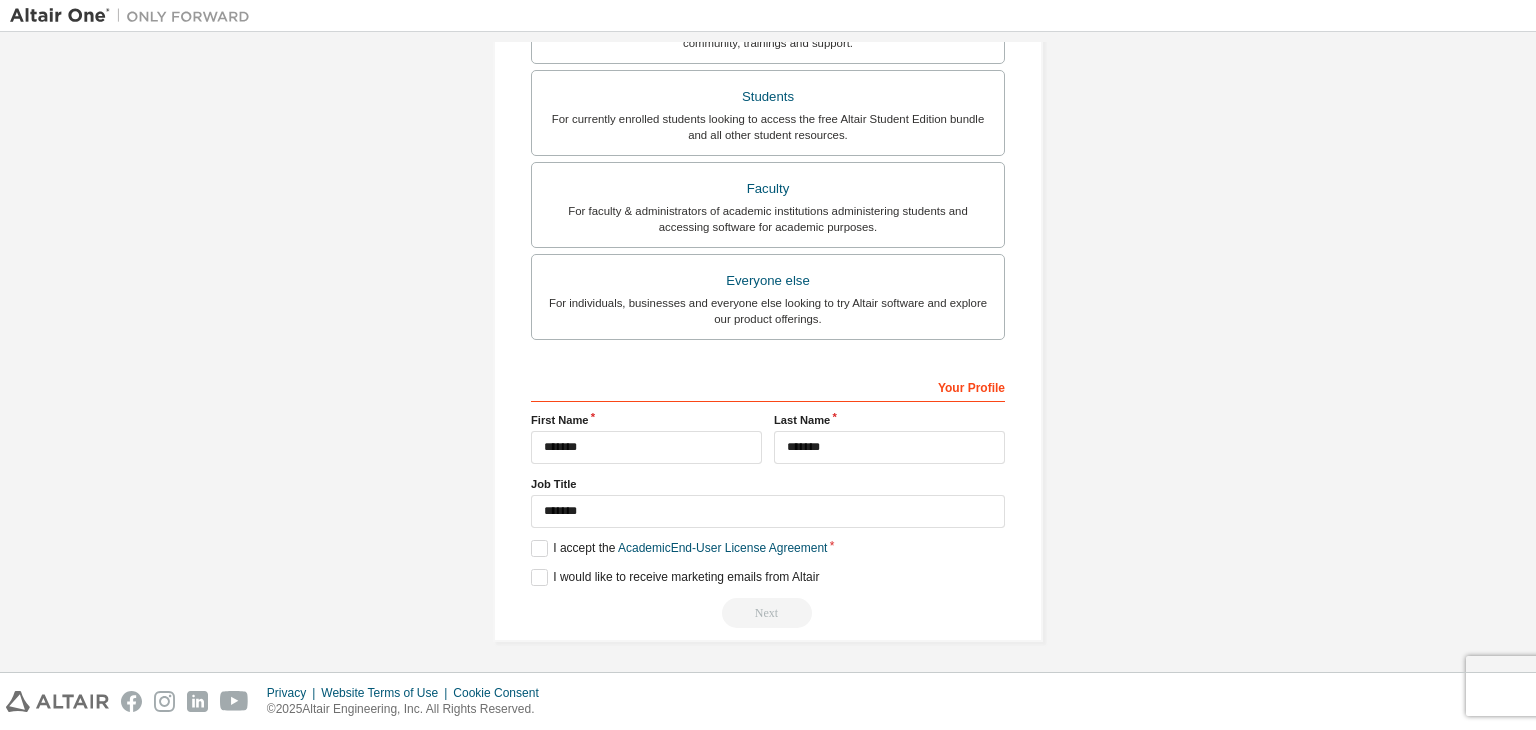 click on "Next" at bounding box center (768, 613) 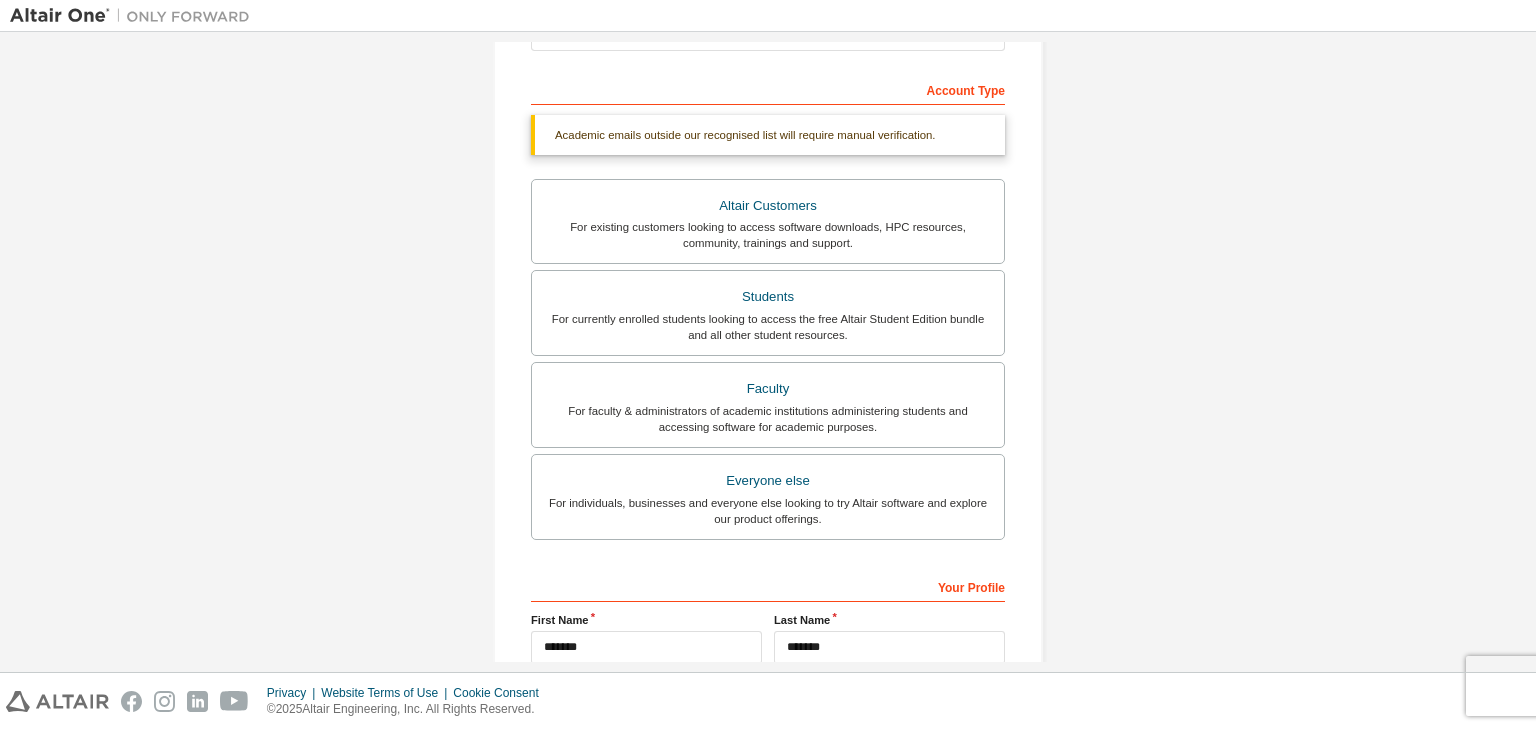 scroll, scrollTop: 0, scrollLeft: 0, axis: both 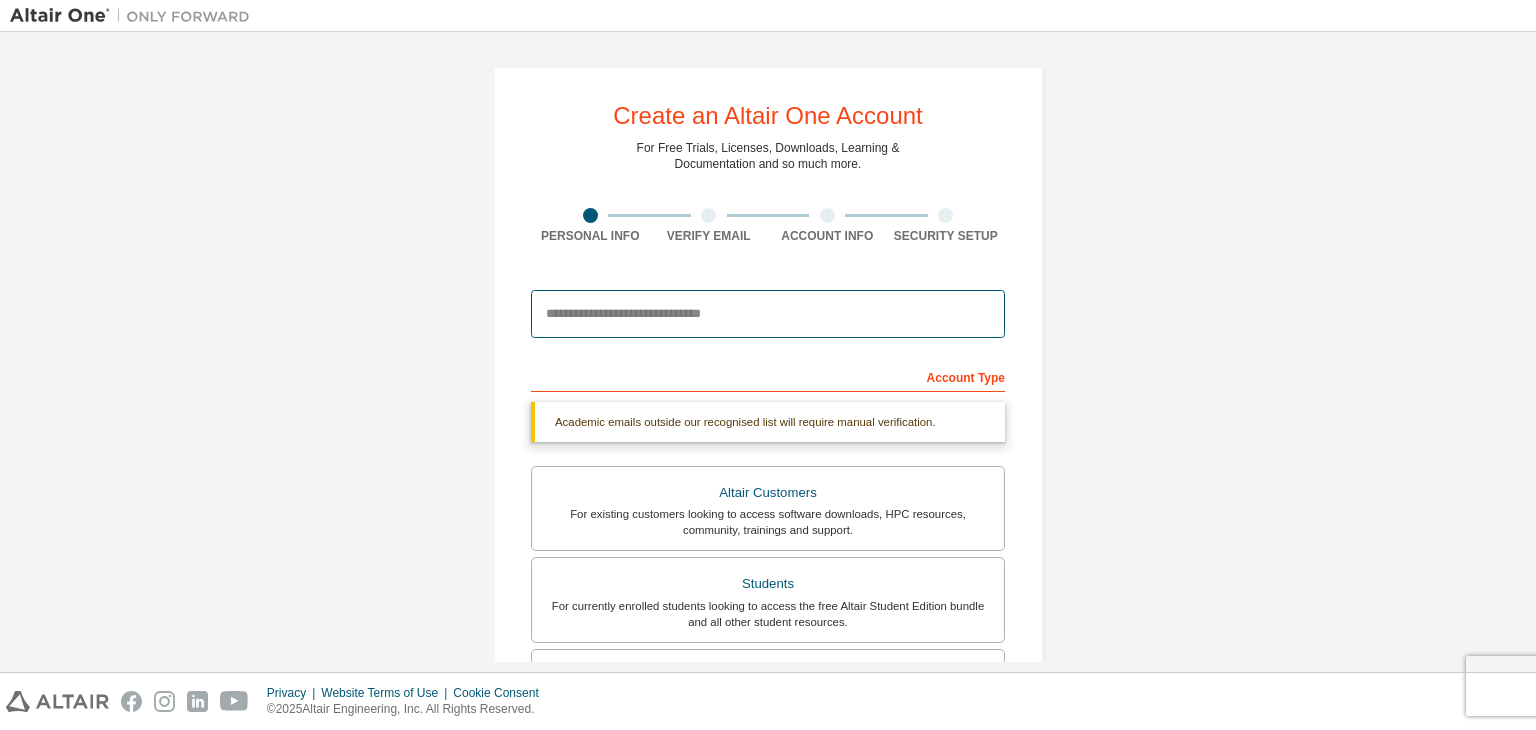click at bounding box center [768, 314] 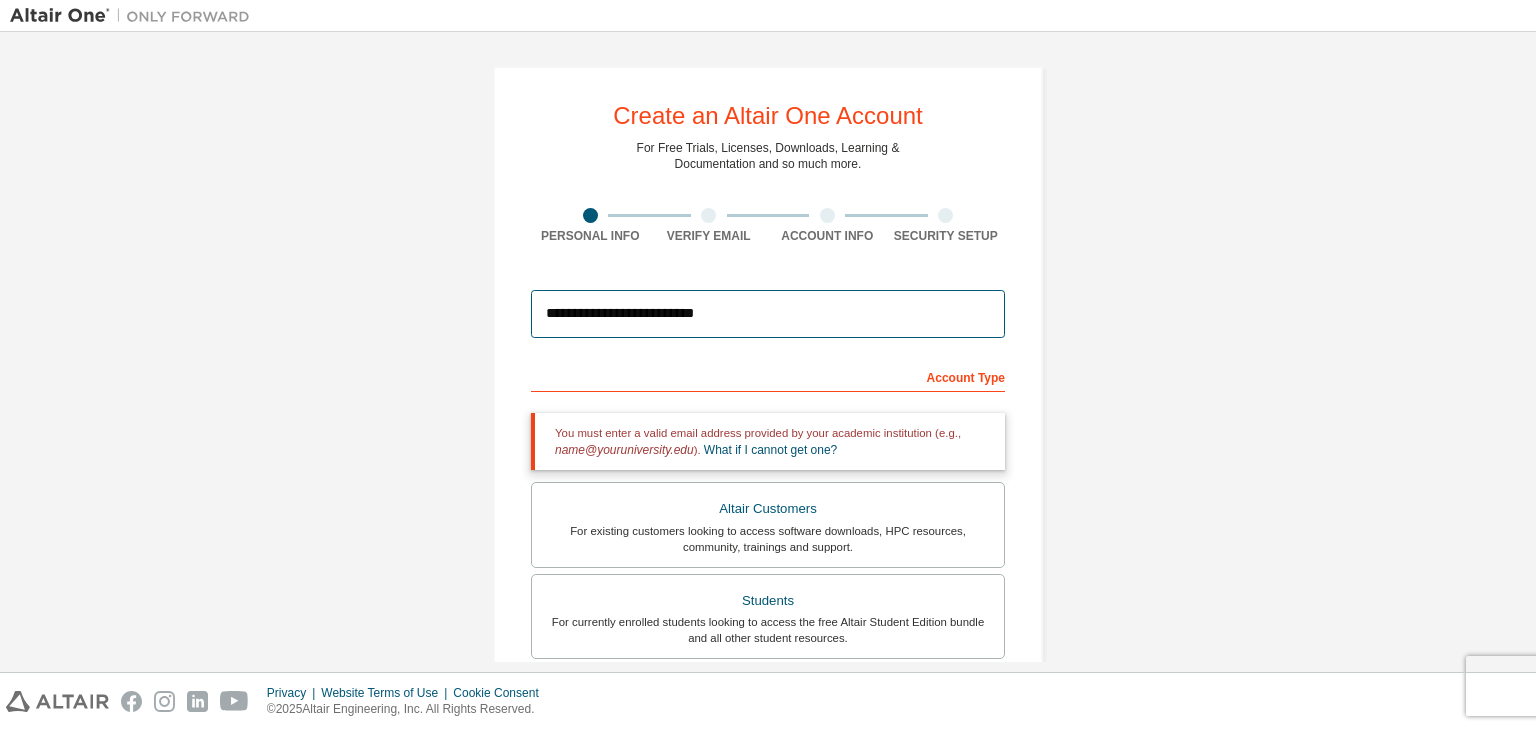 scroll, scrollTop: 200, scrollLeft: 0, axis: vertical 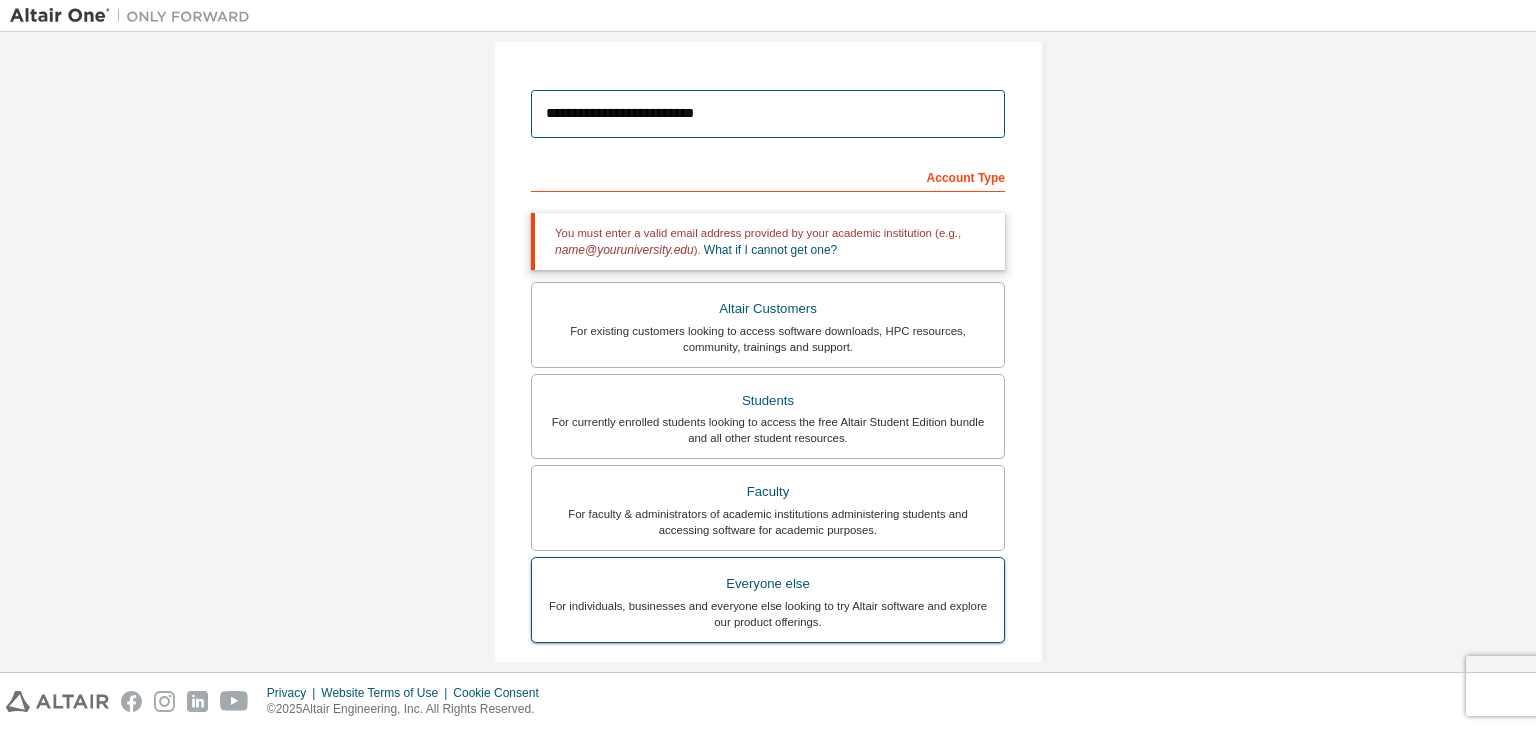 type on "**********" 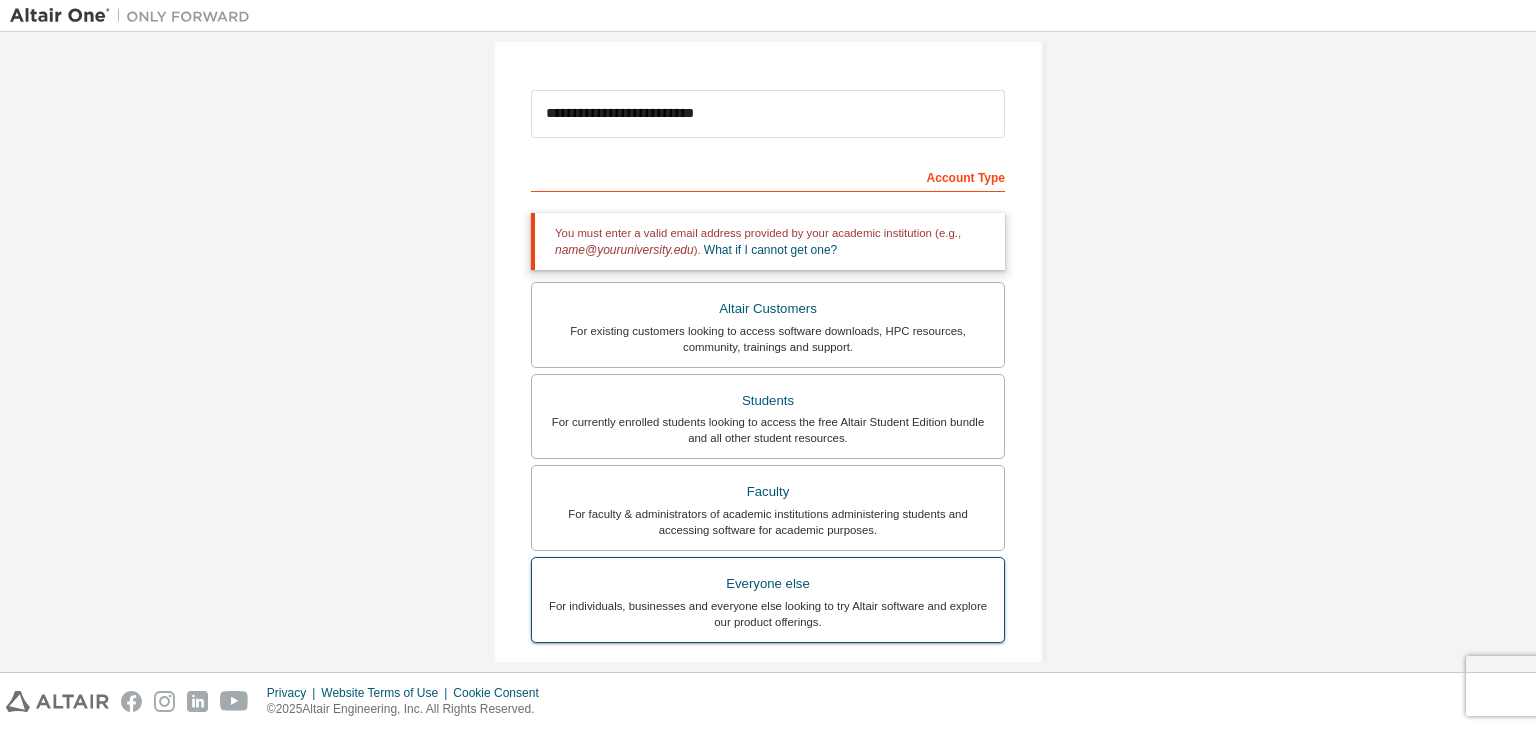 click on "For individuals, businesses and everyone else looking to try Altair software and explore our product offerings." at bounding box center (768, 614) 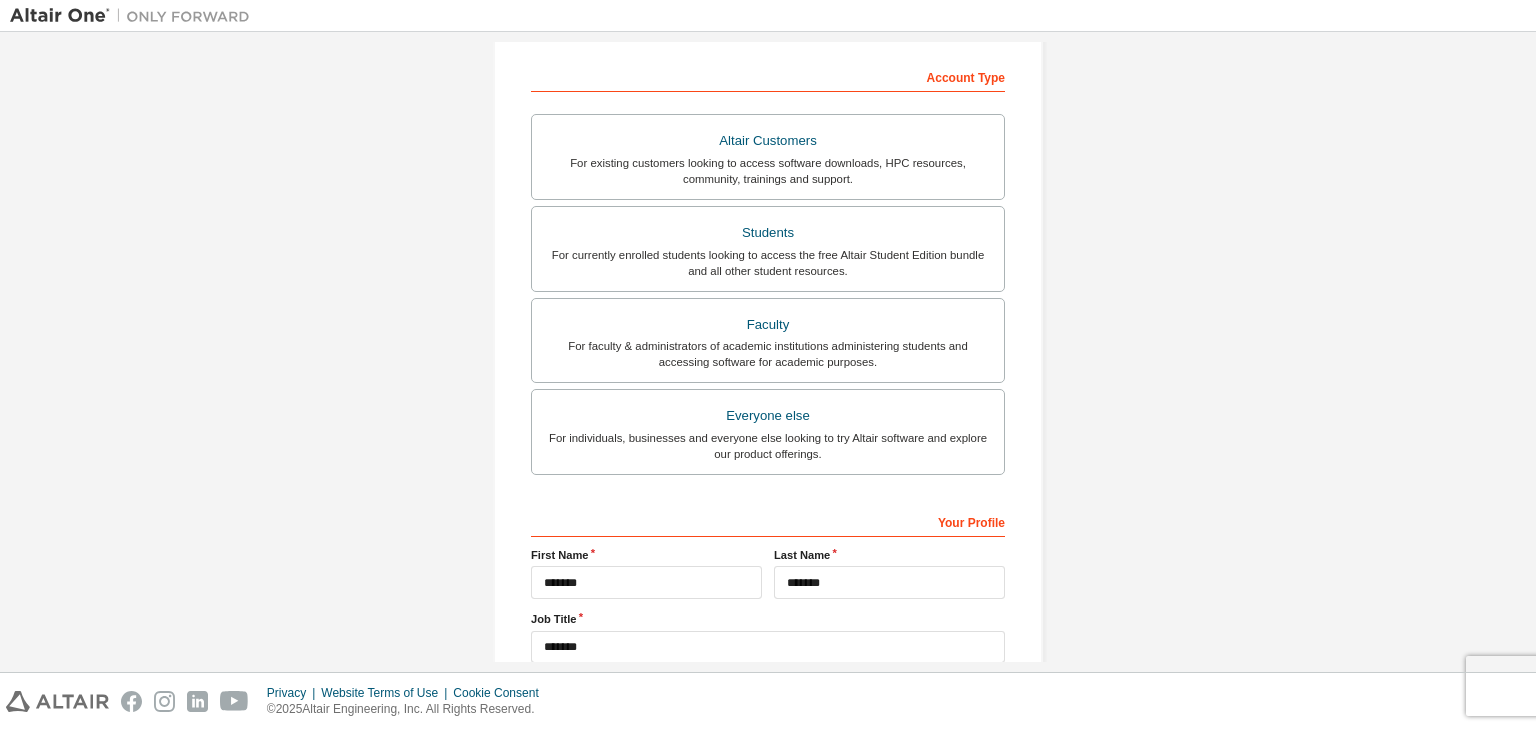 scroll, scrollTop: 435, scrollLeft: 0, axis: vertical 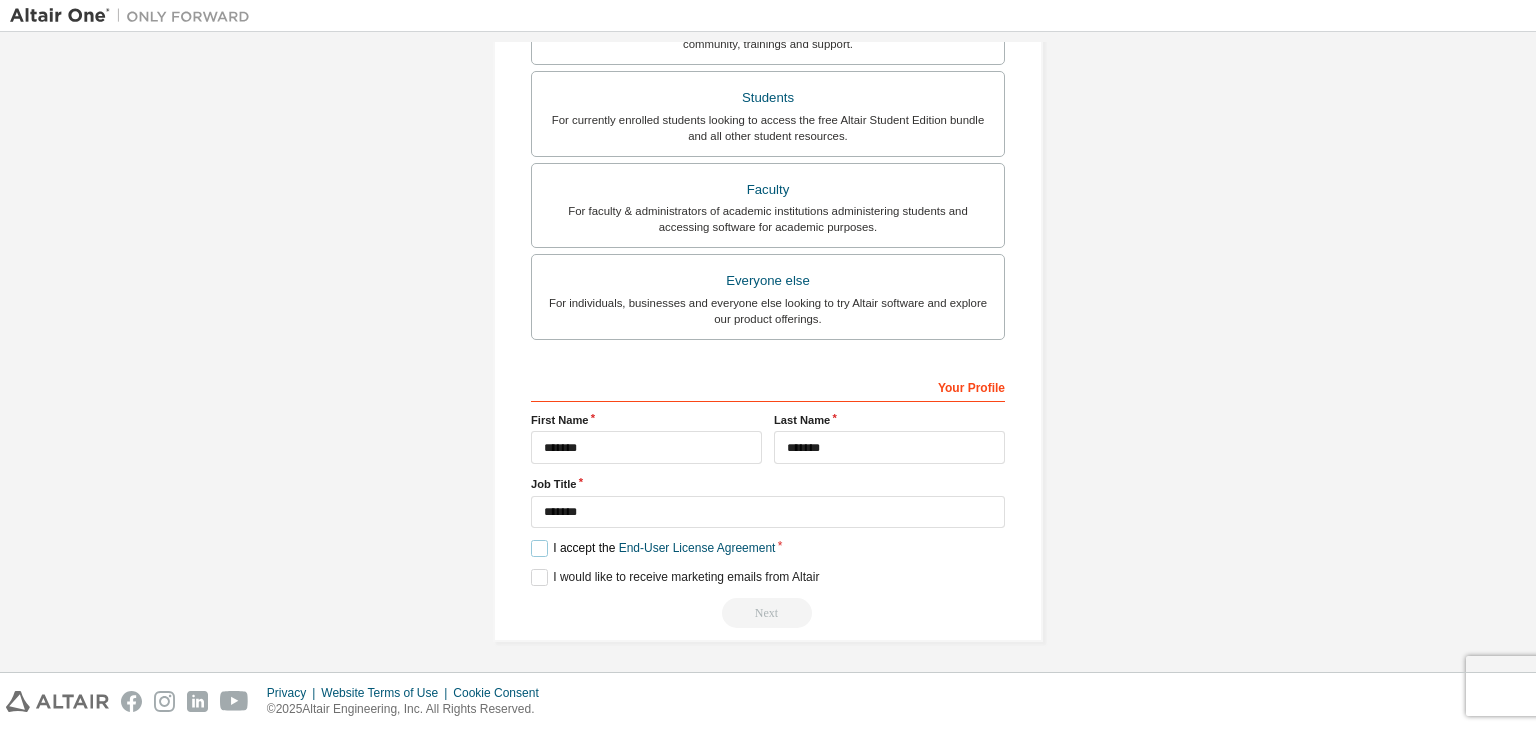 click on "I accept the    End-User License Agreement" at bounding box center (653, 548) 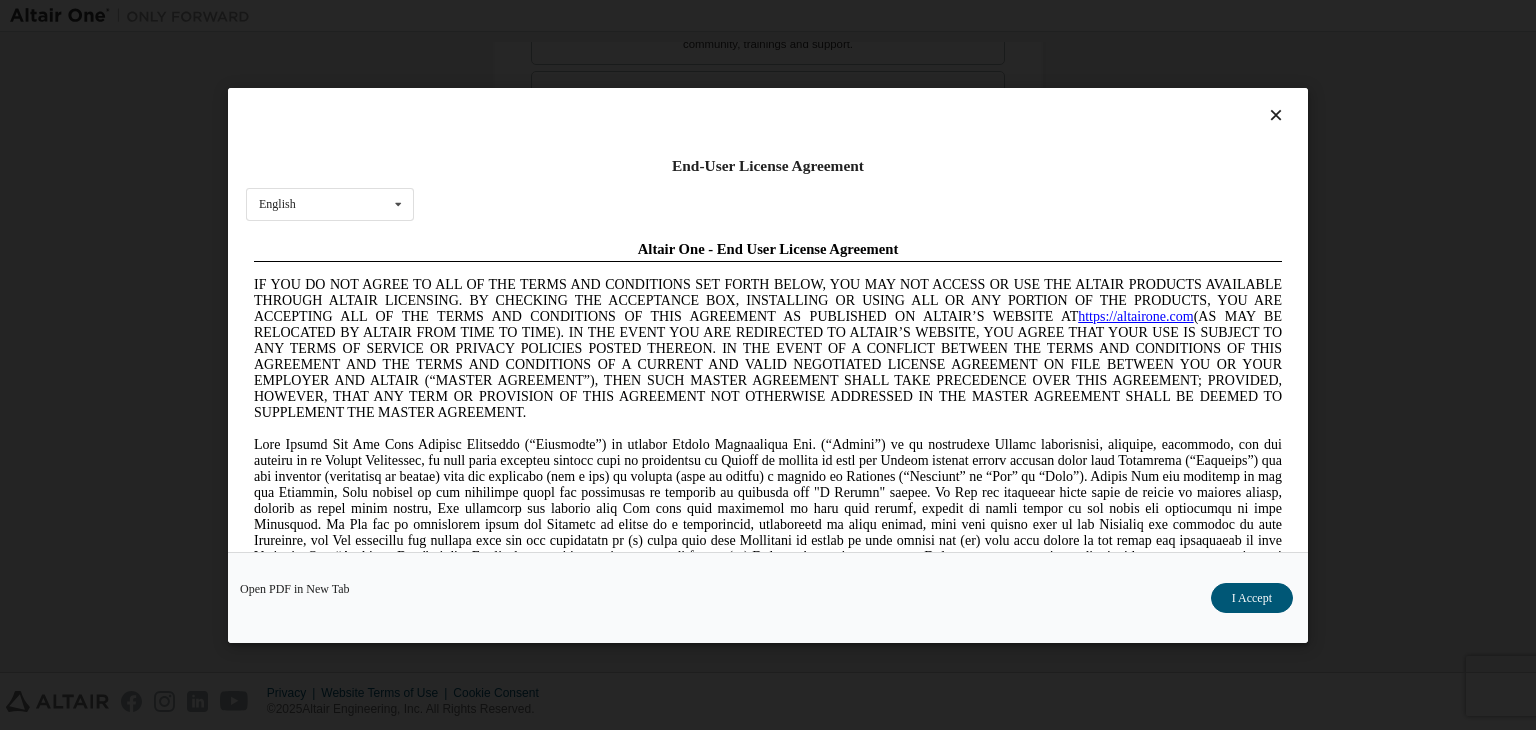 scroll, scrollTop: 0, scrollLeft: 0, axis: both 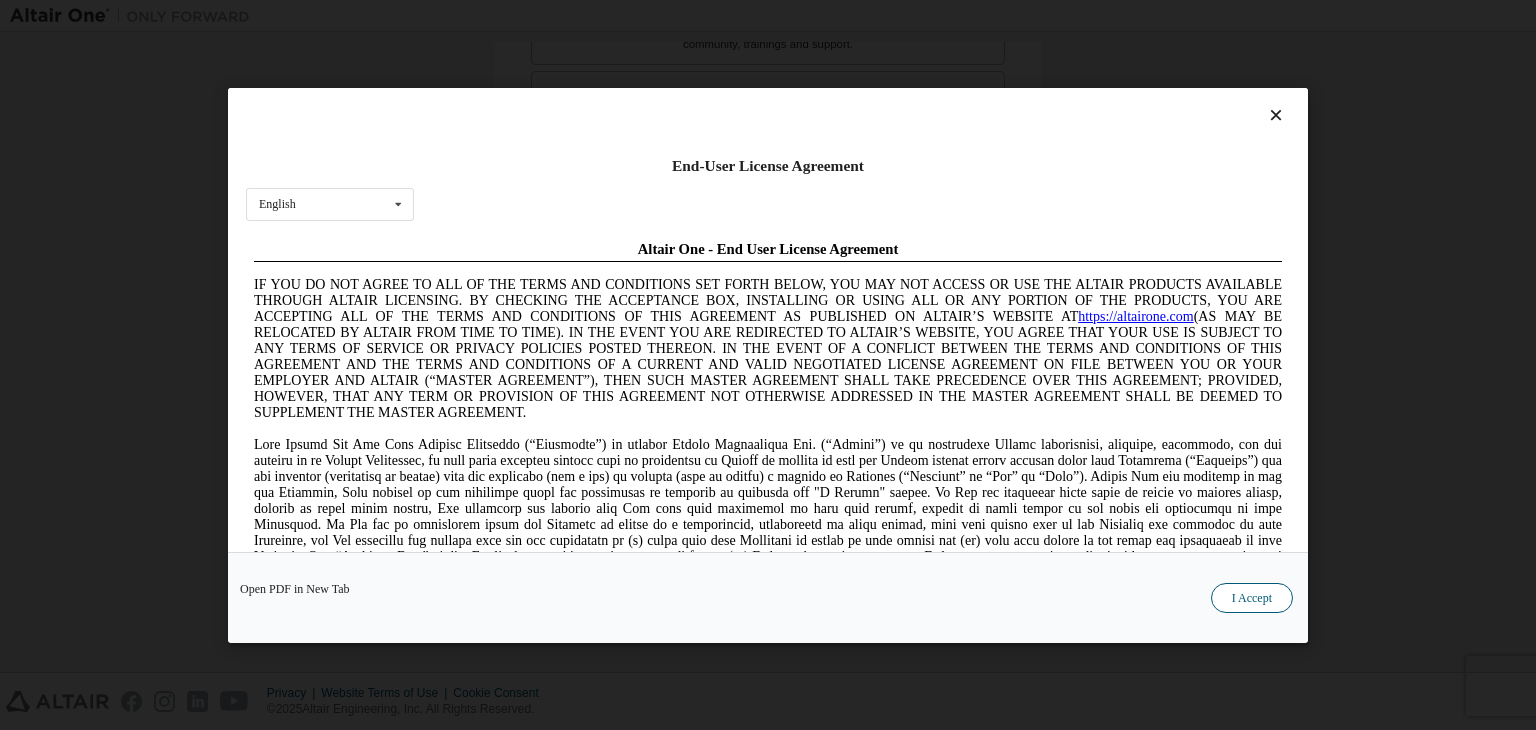 click on "I Accept" at bounding box center [1252, 598] 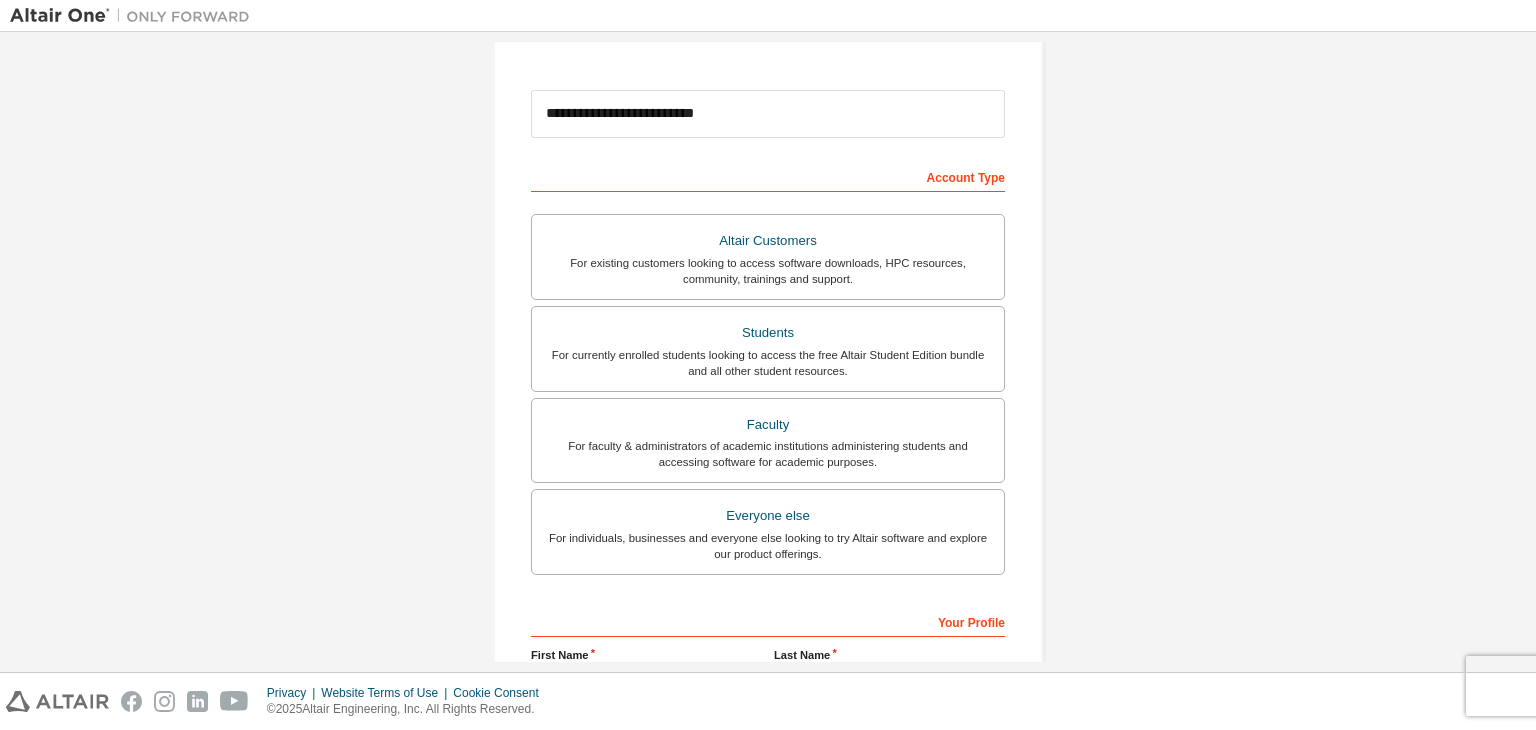 scroll, scrollTop: 435, scrollLeft: 0, axis: vertical 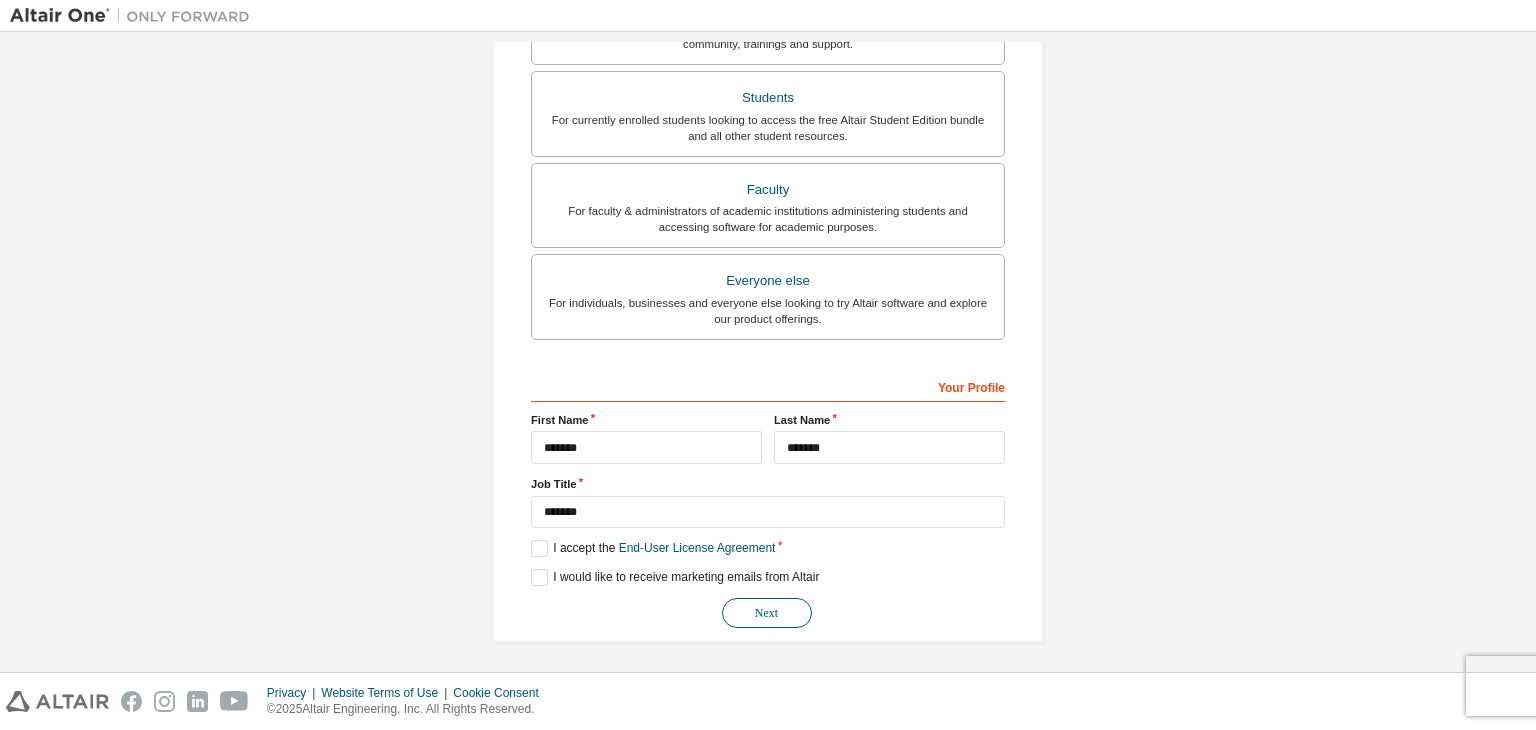 click on "Next" at bounding box center [767, 613] 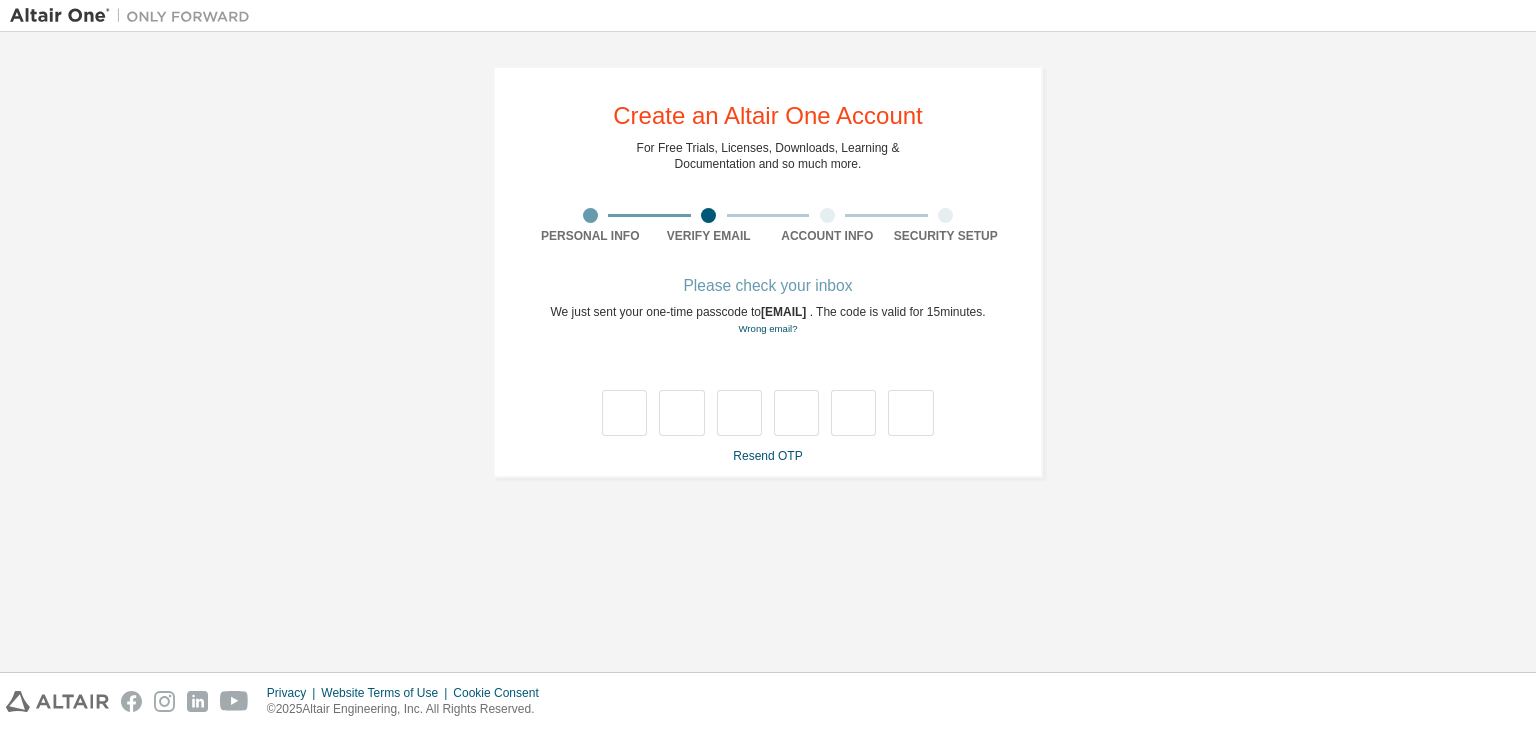 scroll, scrollTop: 0, scrollLeft: 0, axis: both 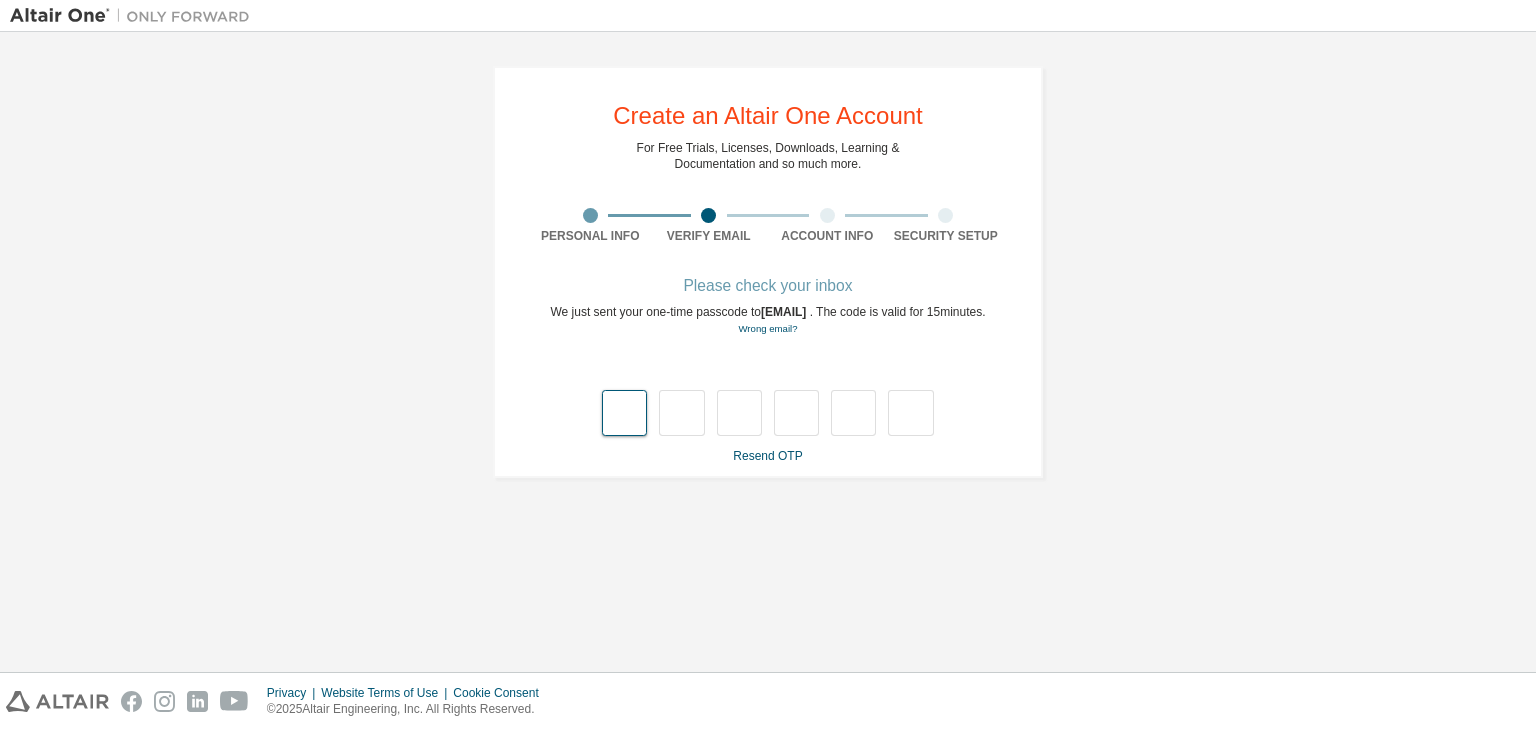 type on "*" 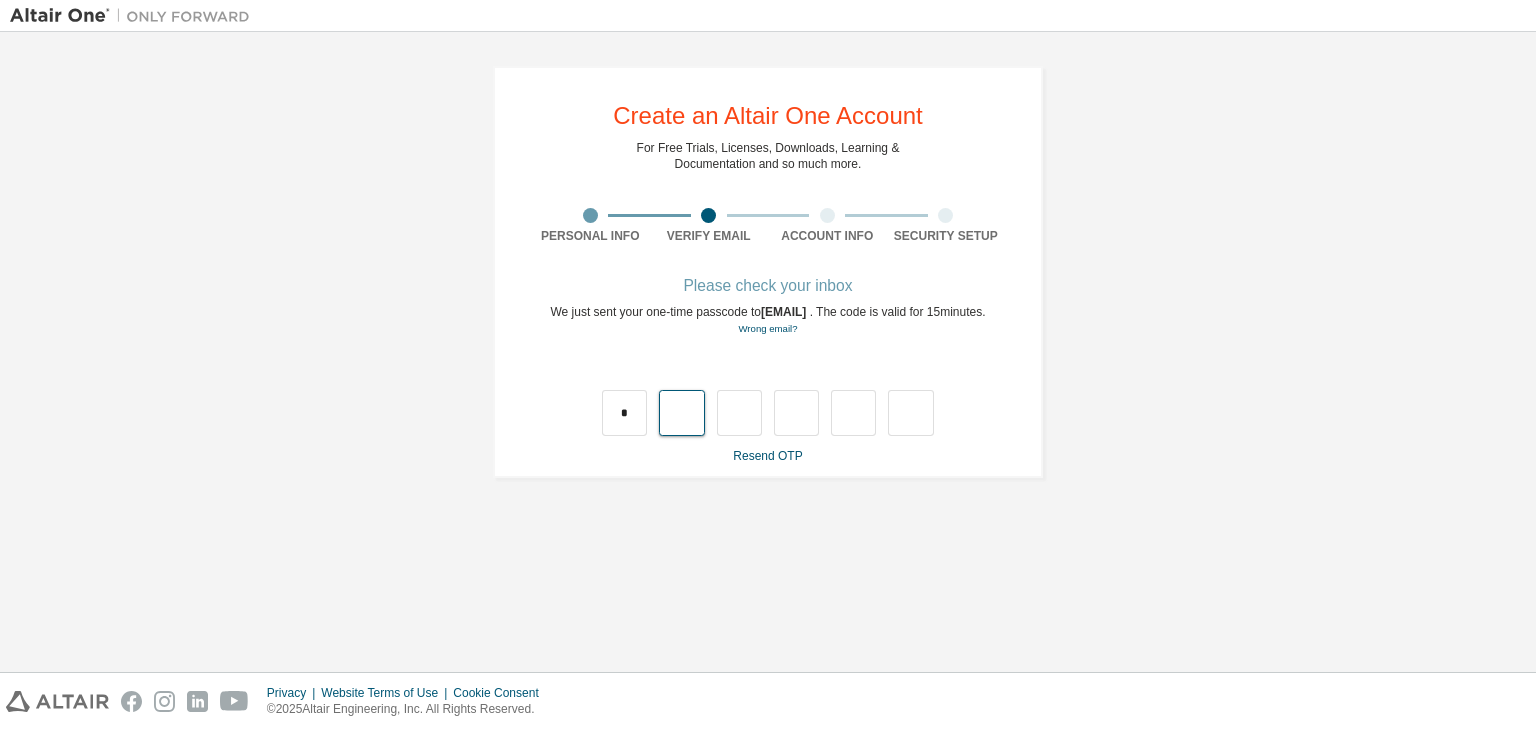 type on "*" 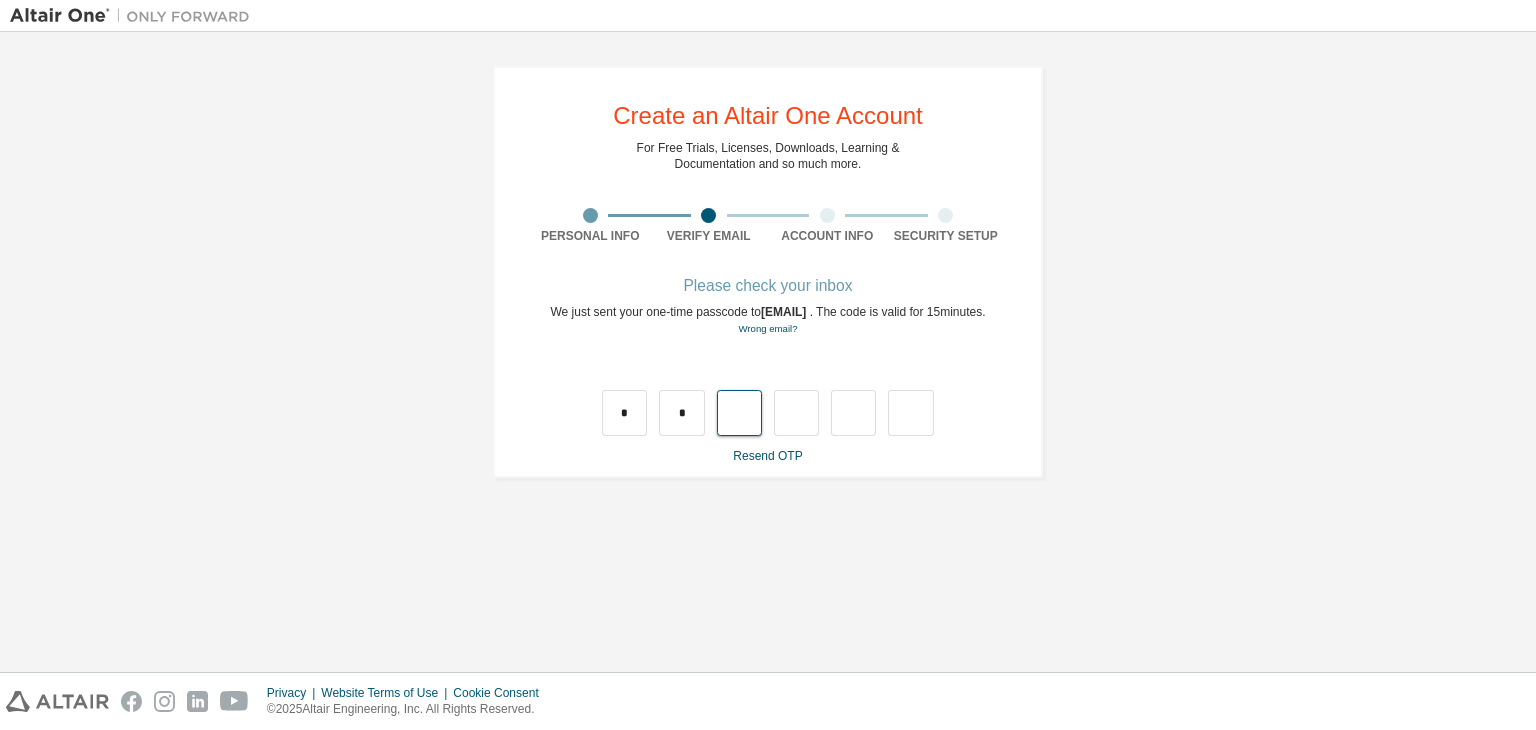 type on "*" 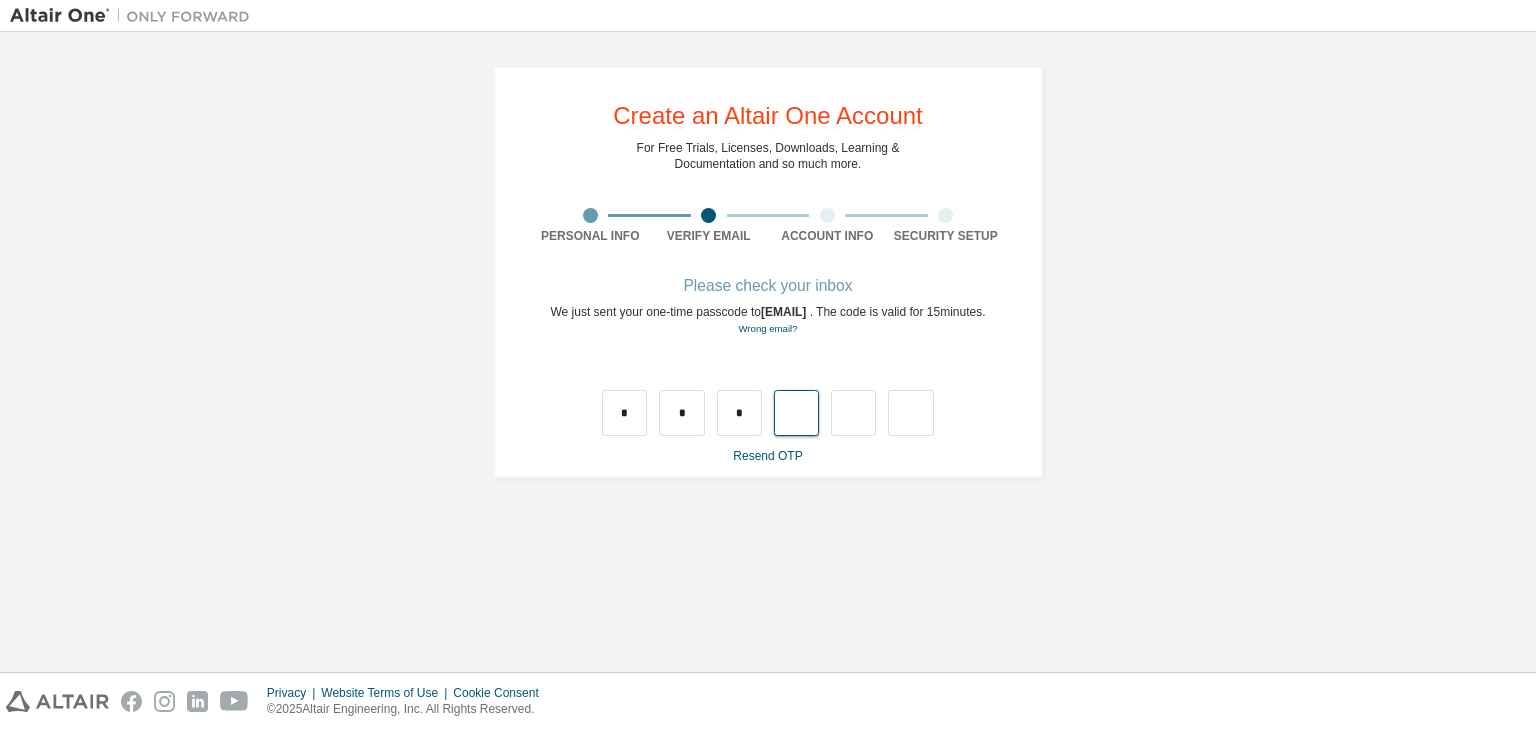 type on "*" 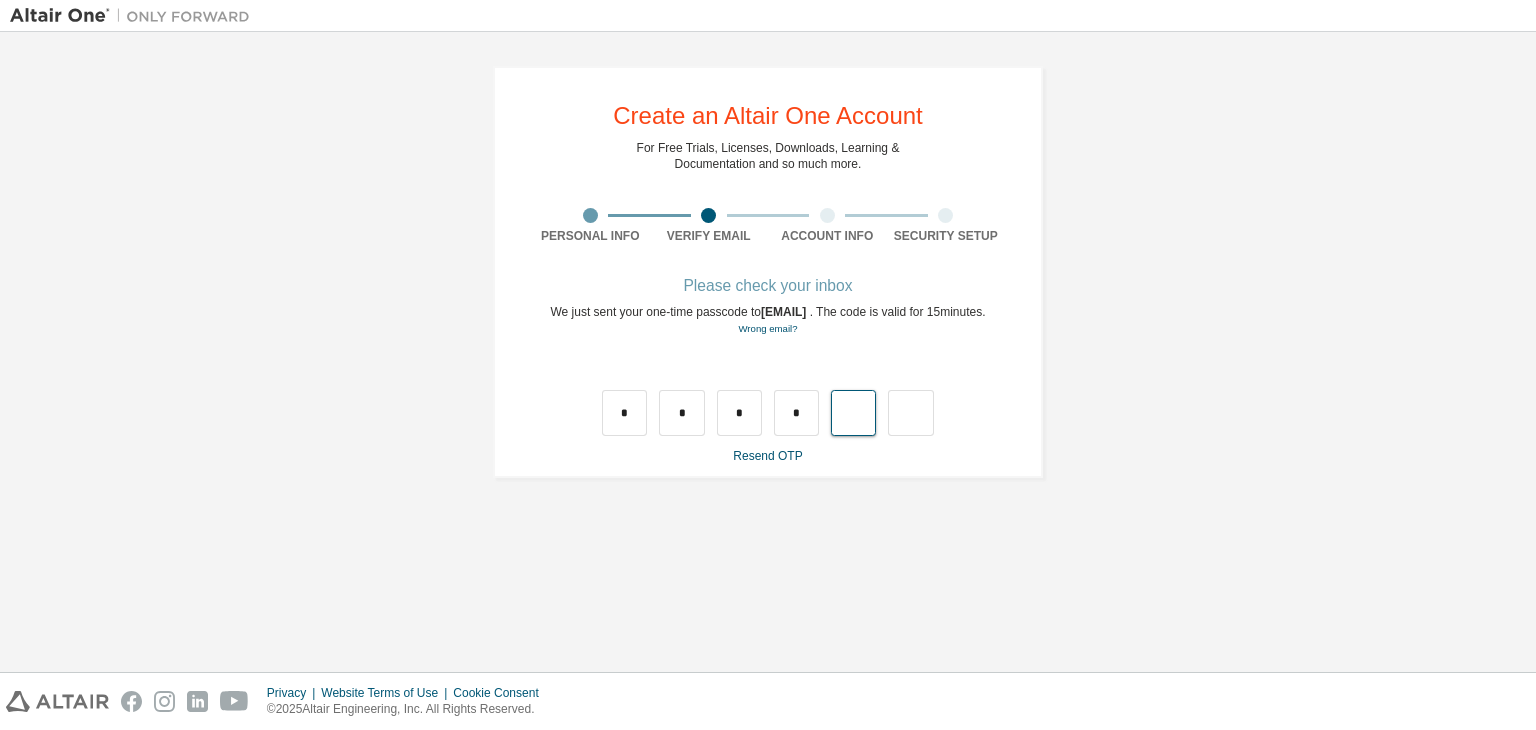 type on "*" 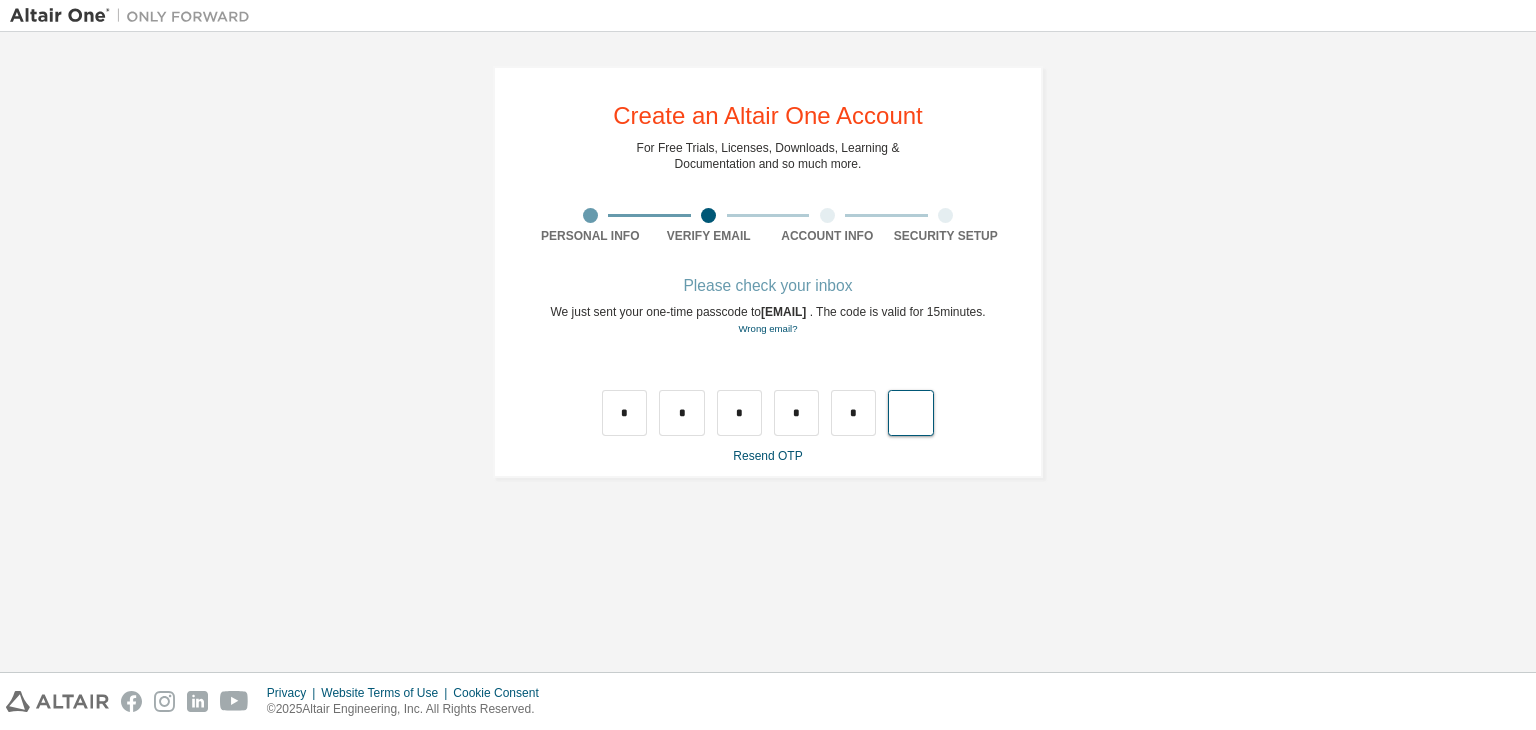type on "*" 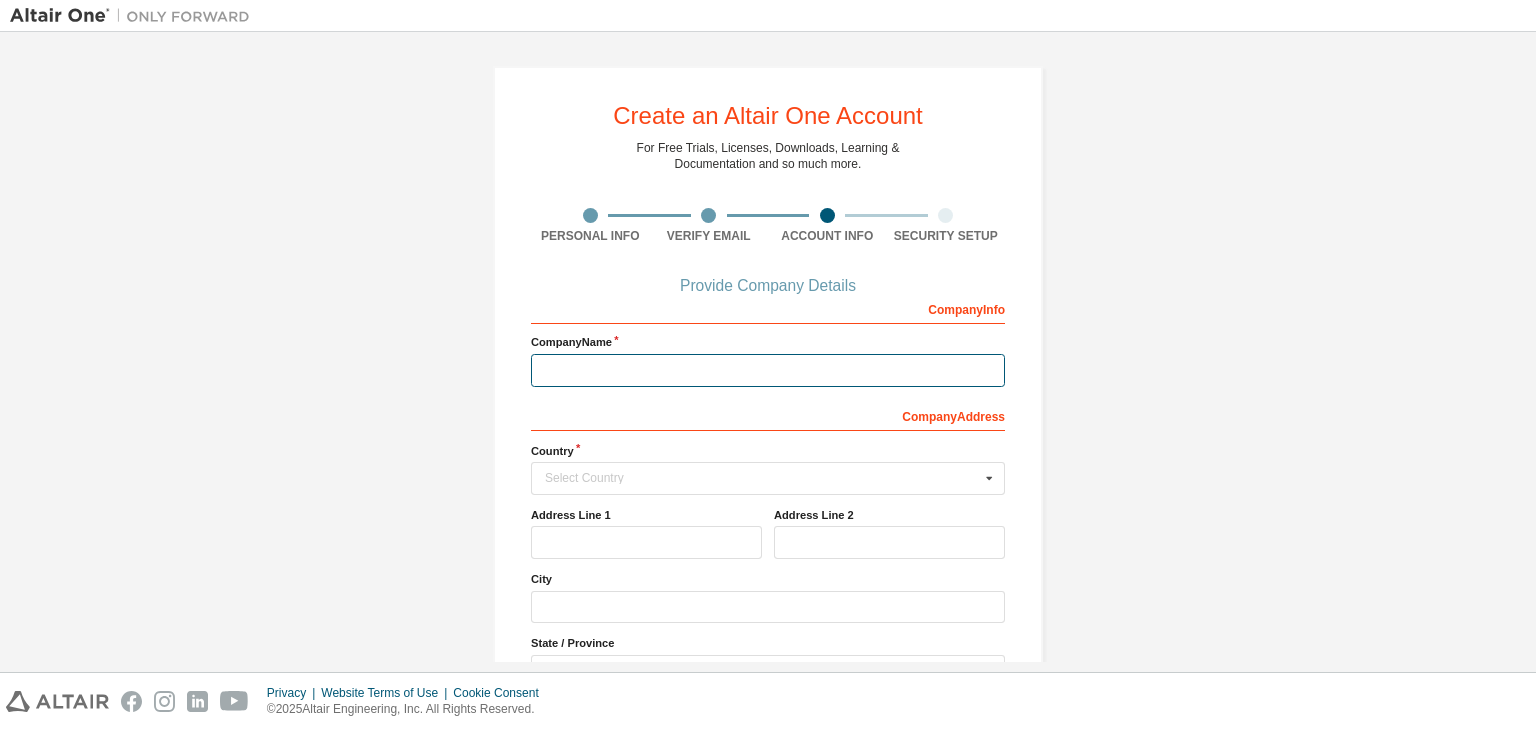 click at bounding box center (768, 370) 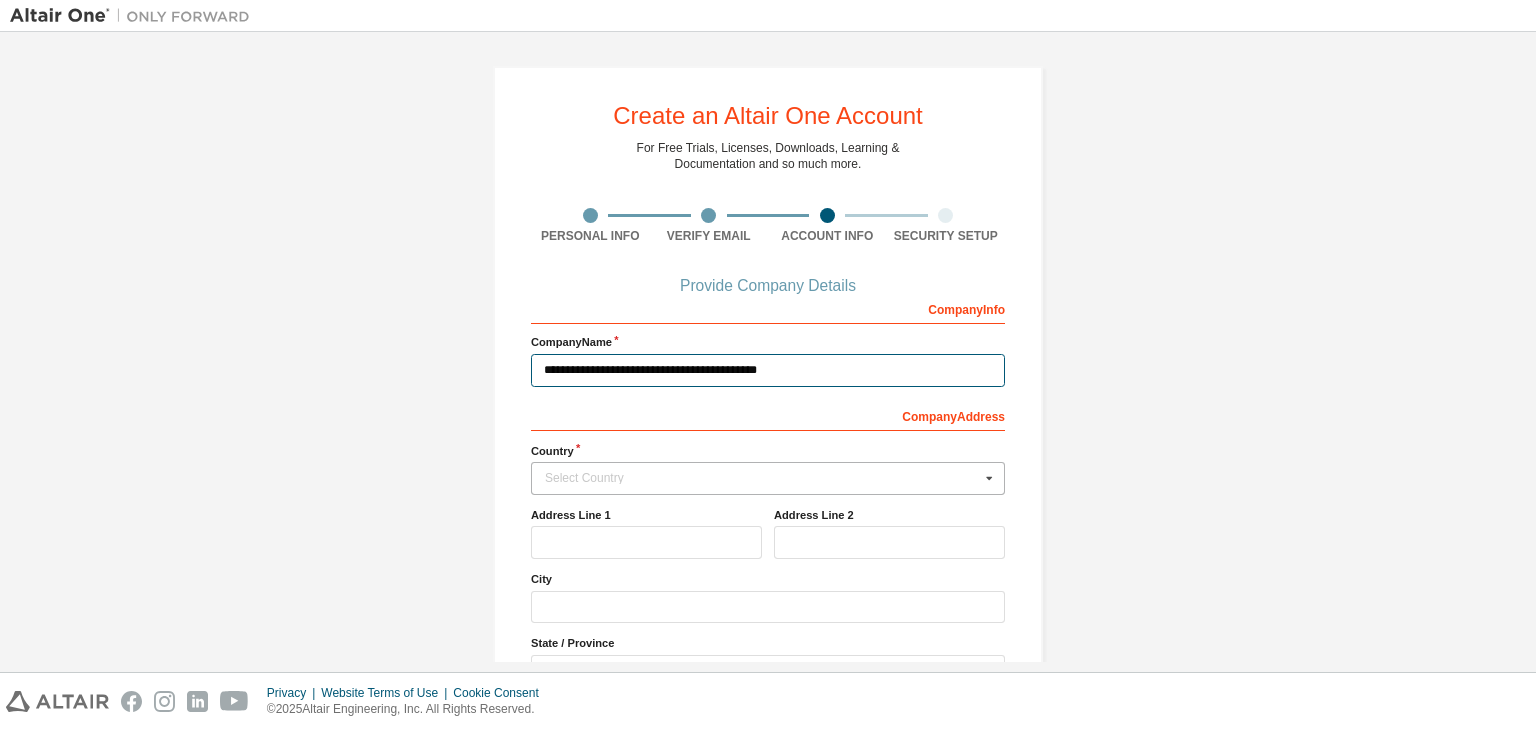 type on "**********" 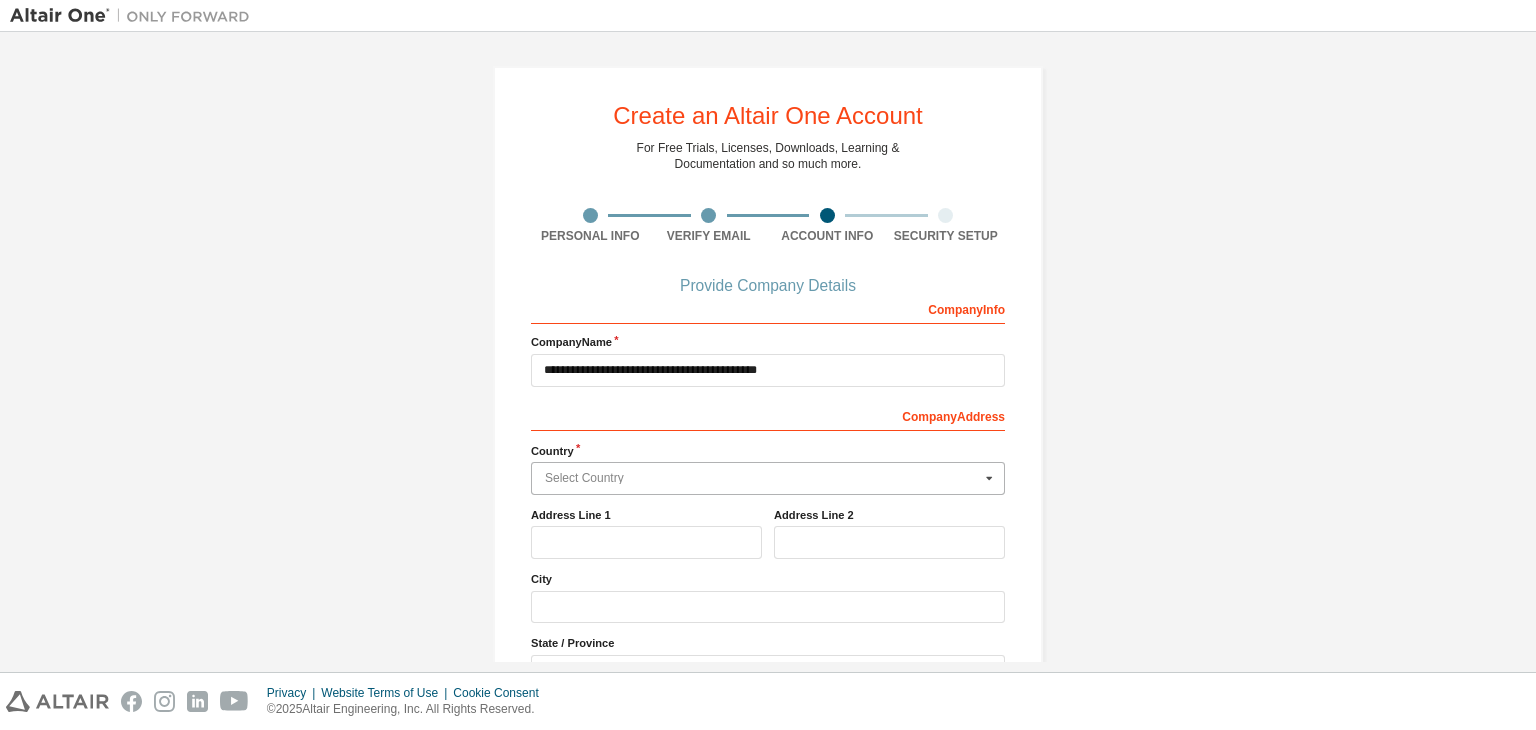 click at bounding box center (769, 478) 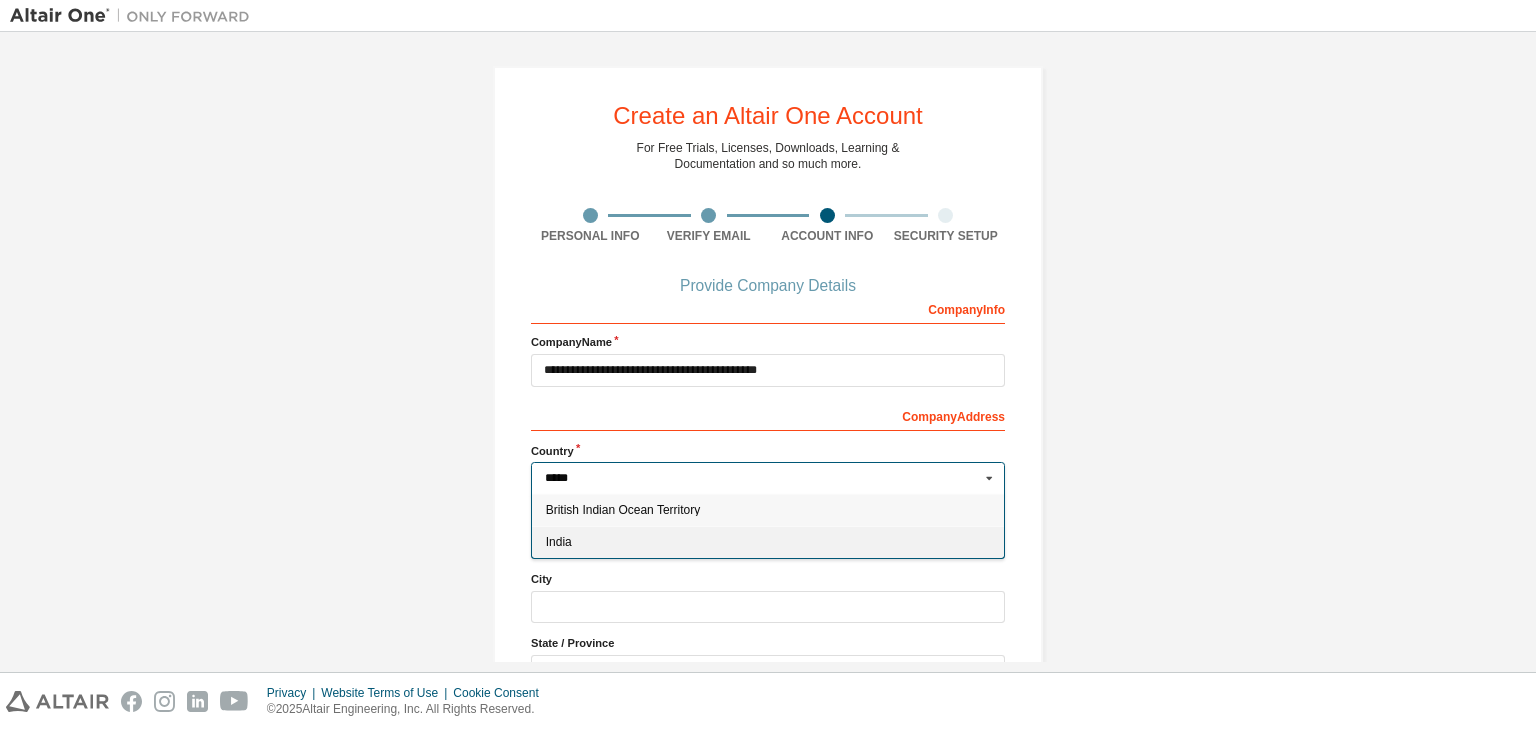 type on "*****" 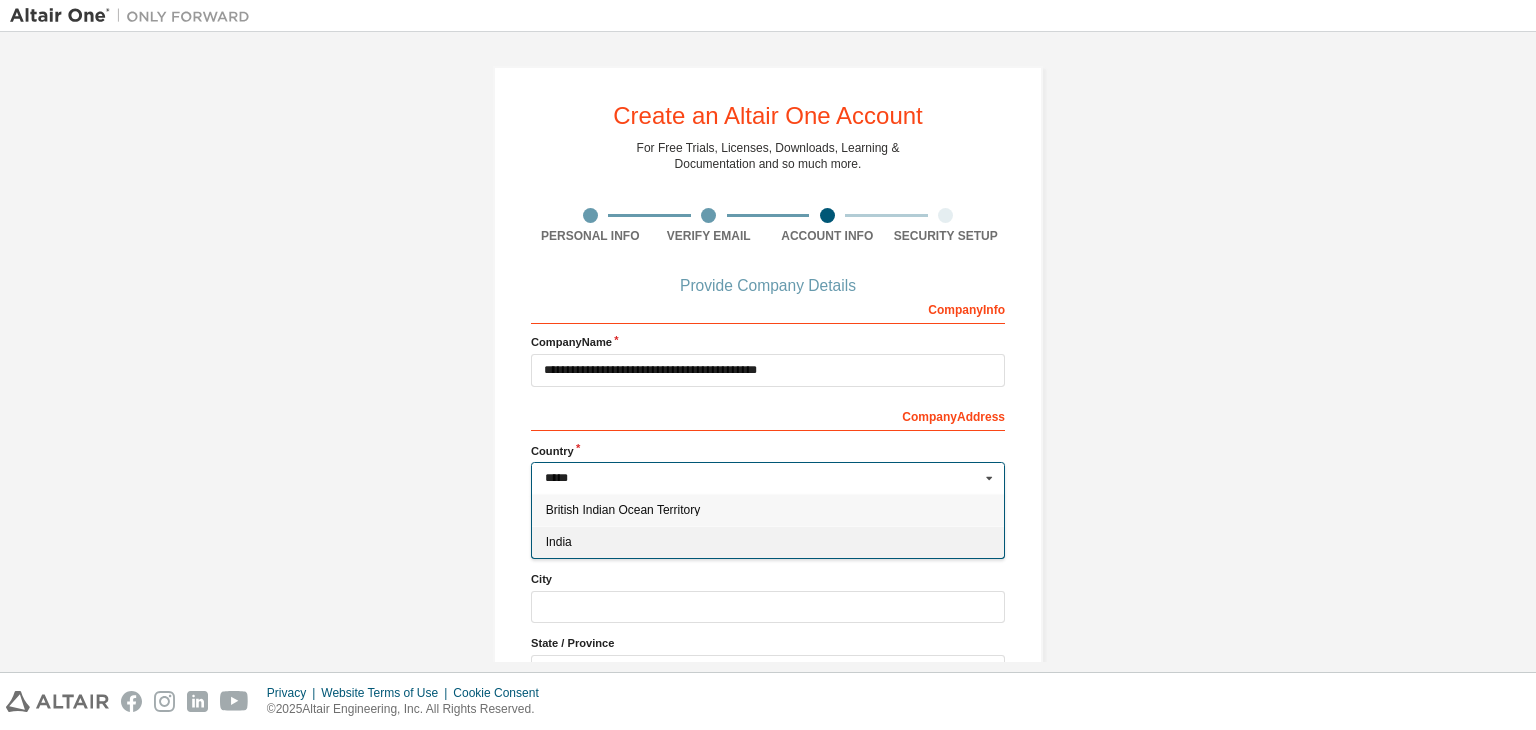 click on "India" at bounding box center (768, 542) 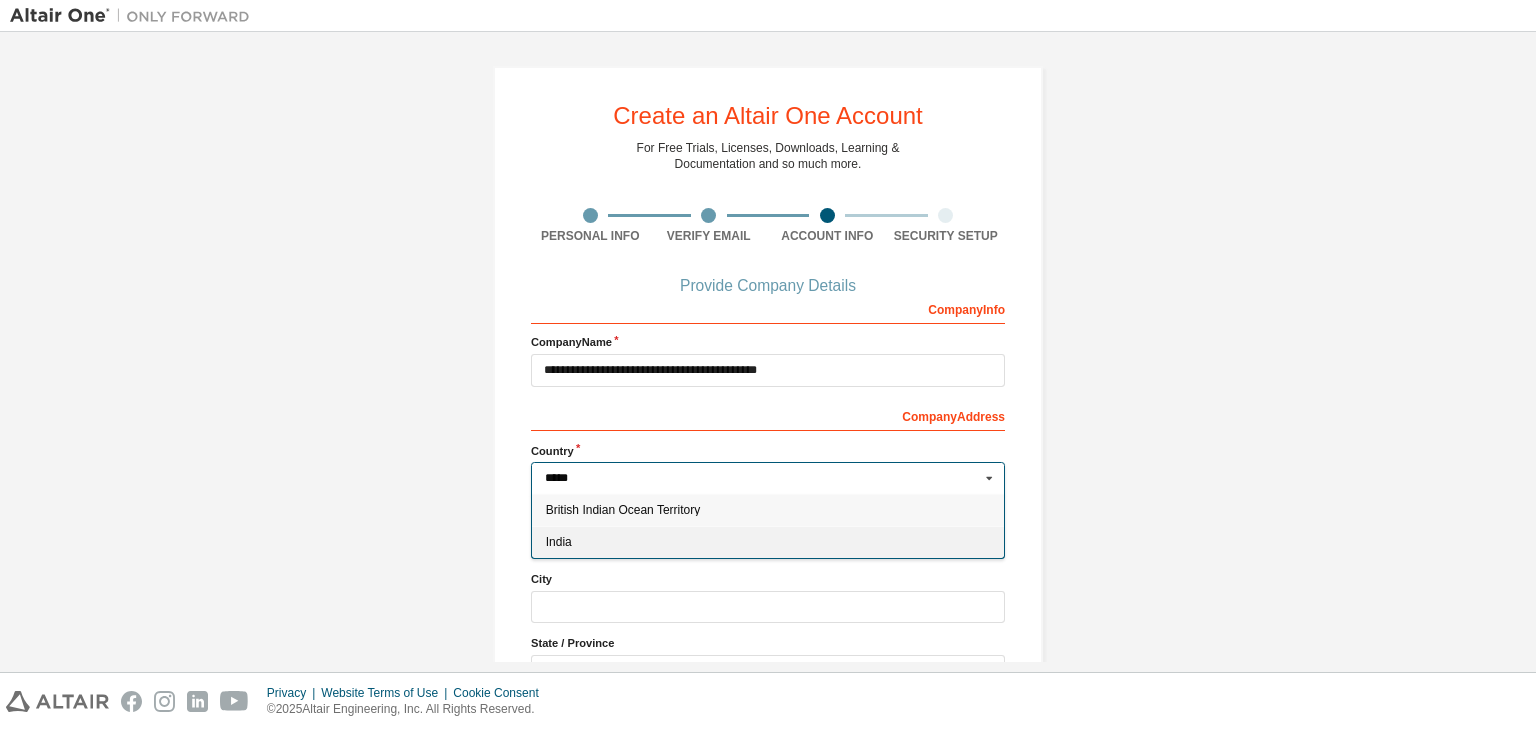 type on "***" 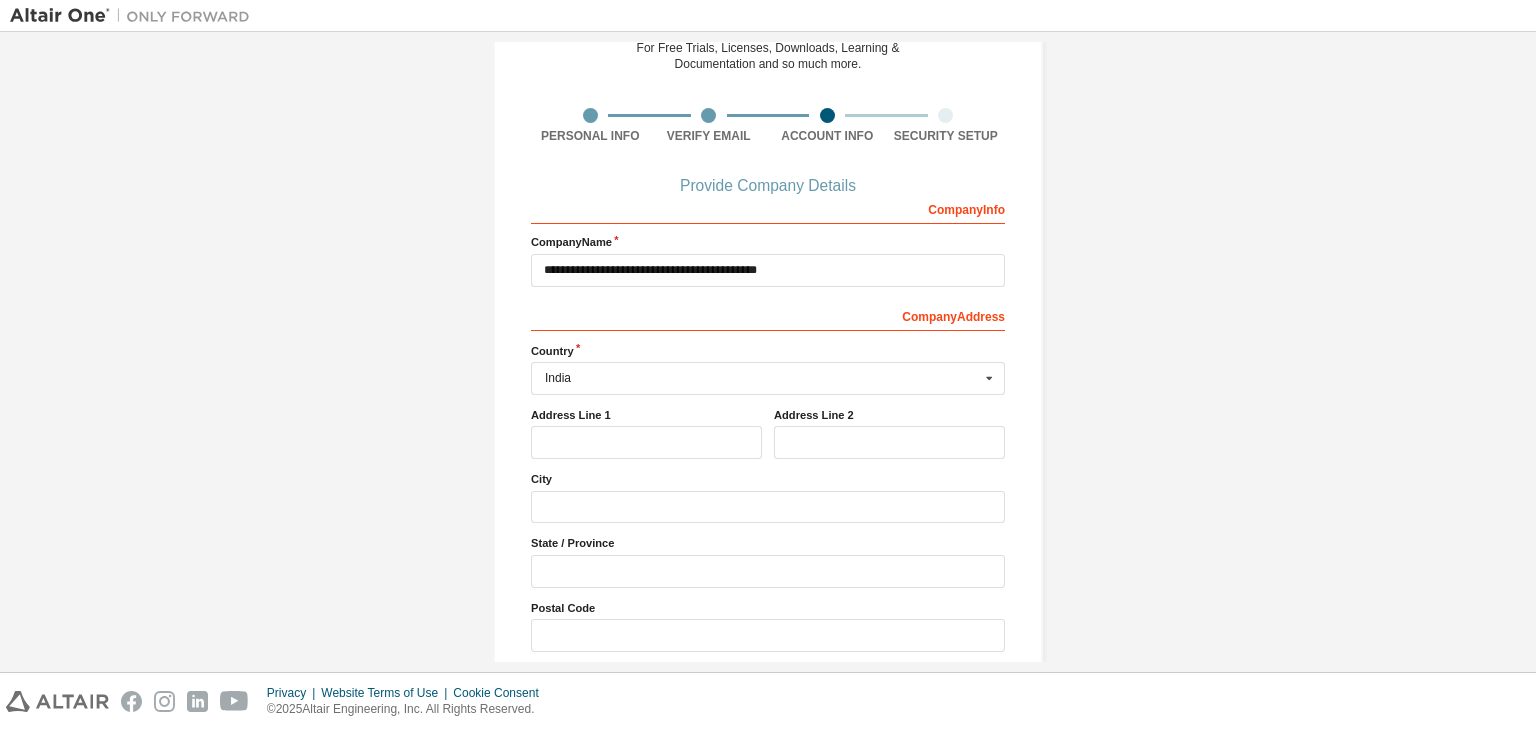 scroll, scrollTop: 180, scrollLeft: 0, axis: vertical 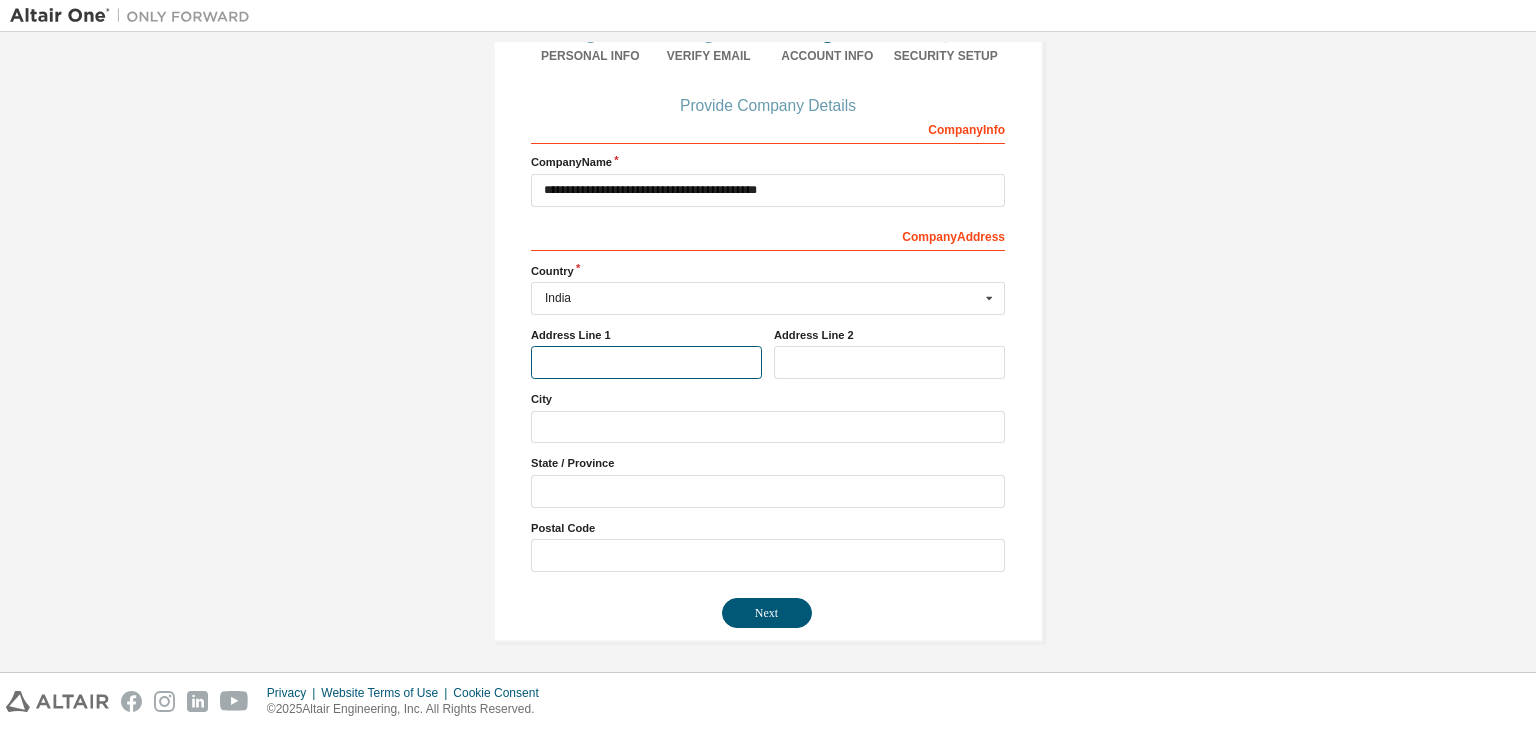 click at bounding box center (646, 362) 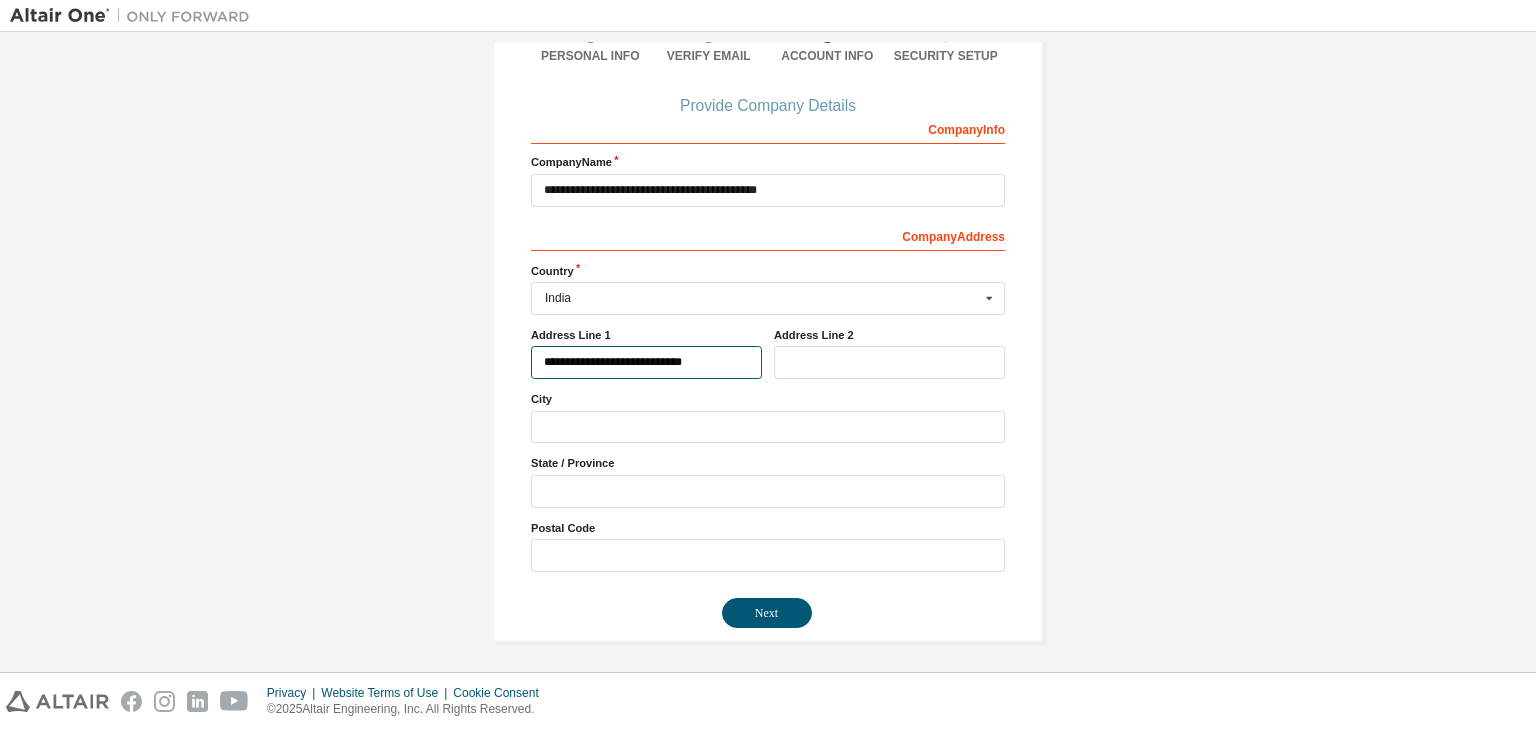 type on "**********" 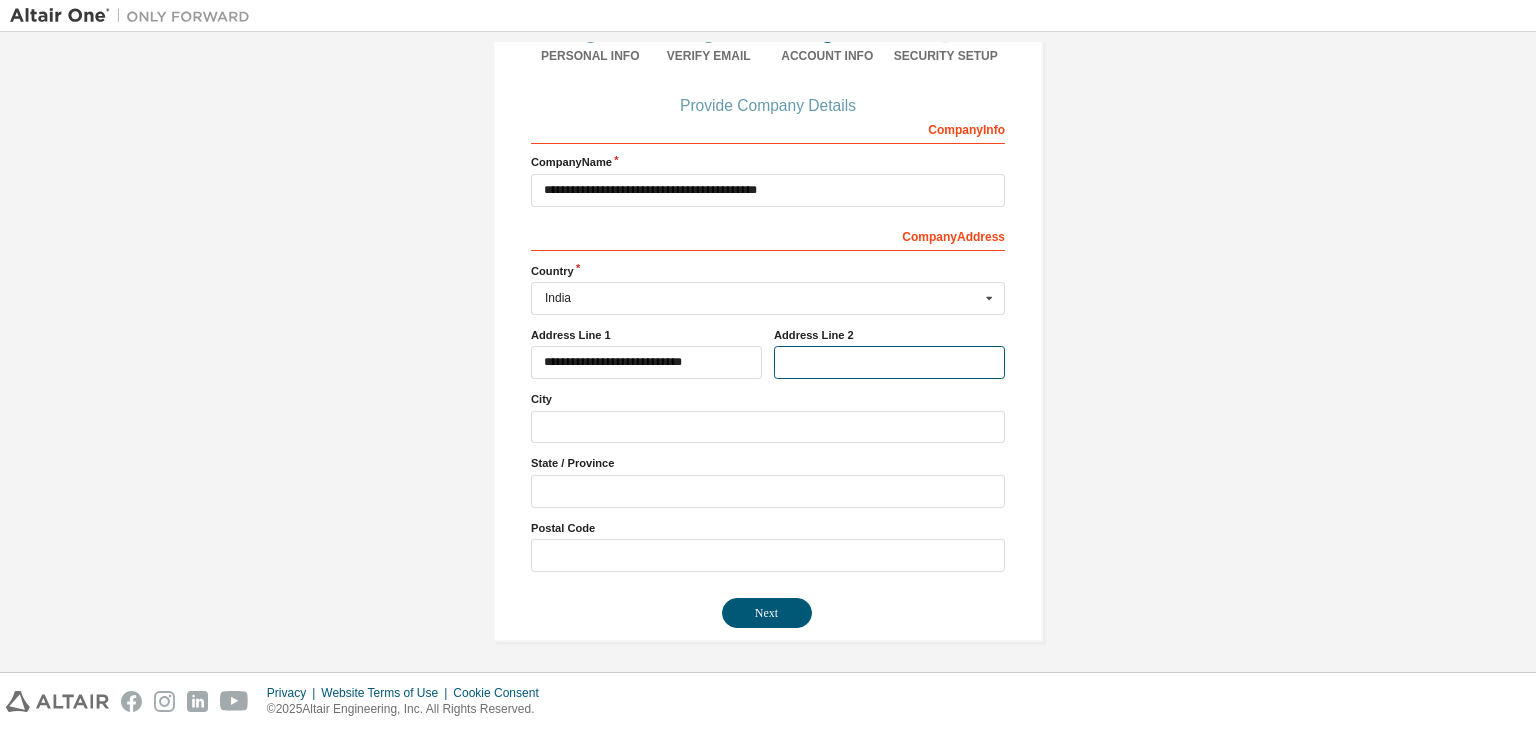 click at bounding box center (889, 362) 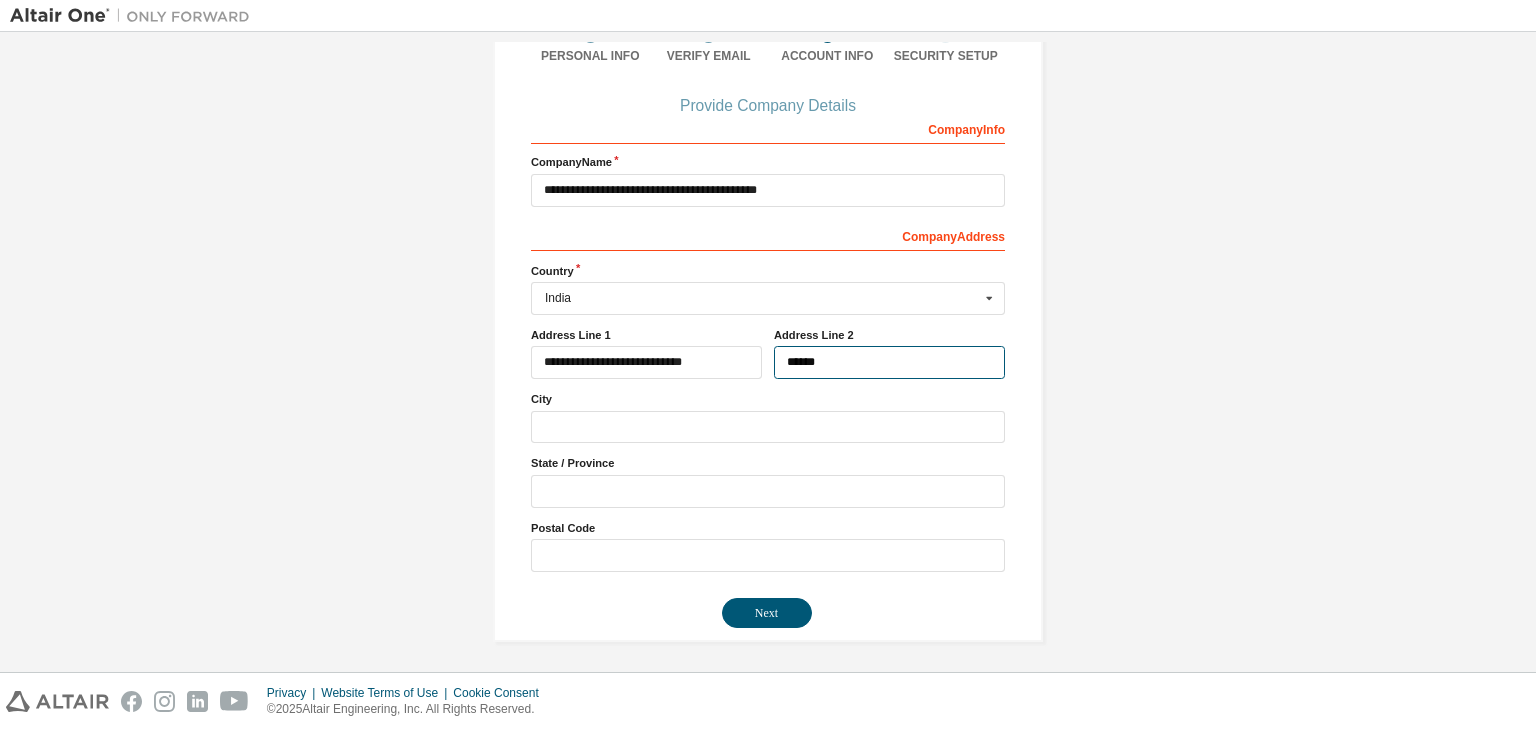 type on "******" 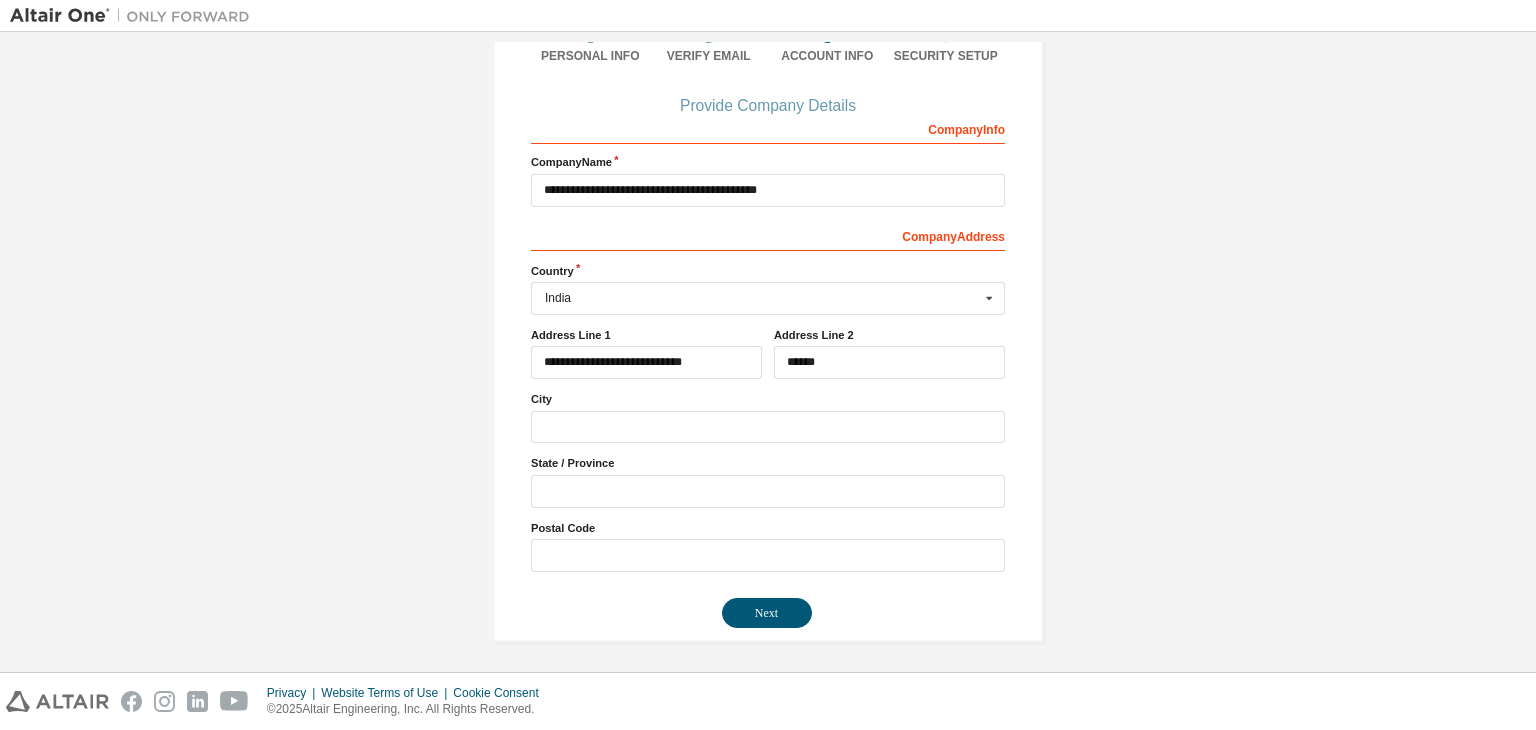 click on "**********" at bounding box center (768, 342) 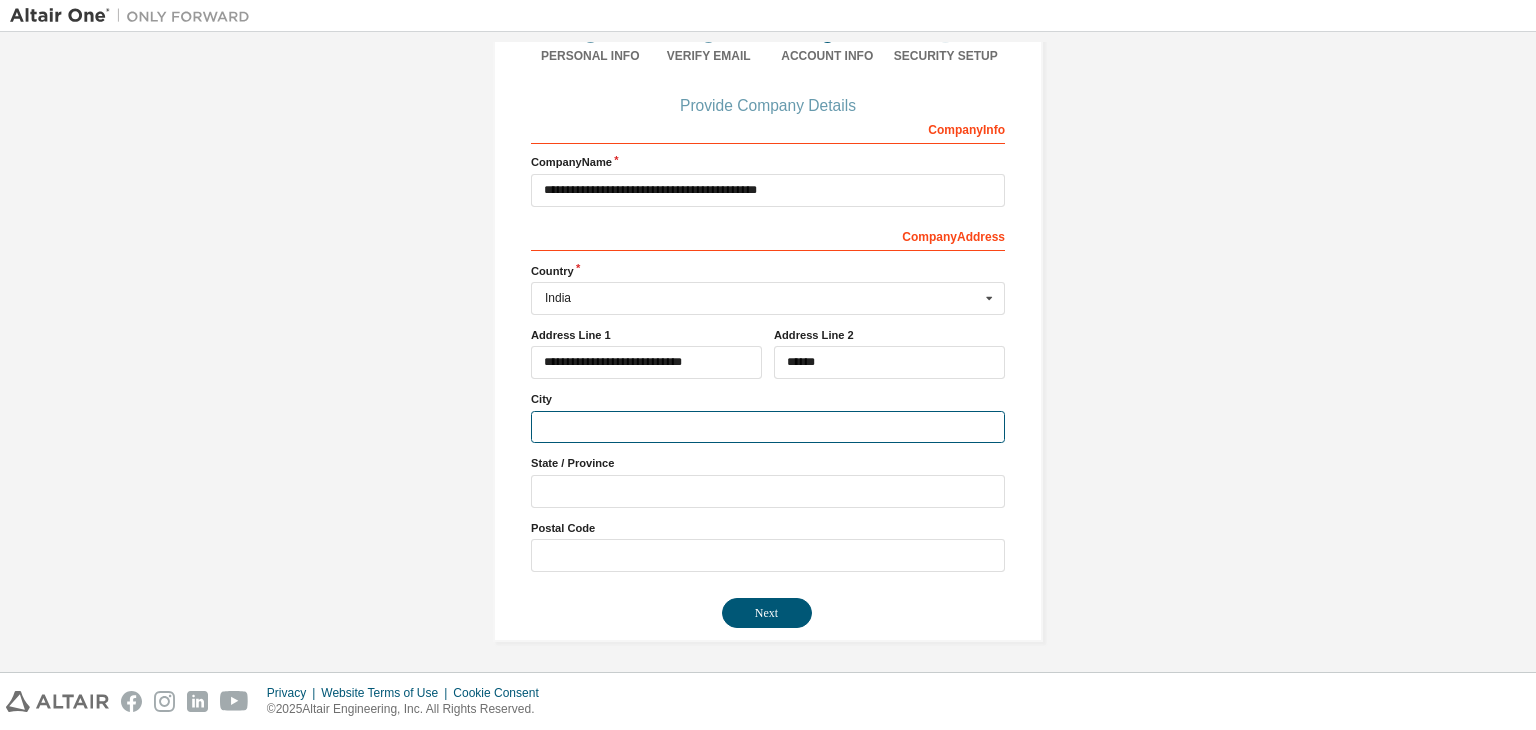 click at bounding box center [768, 427] 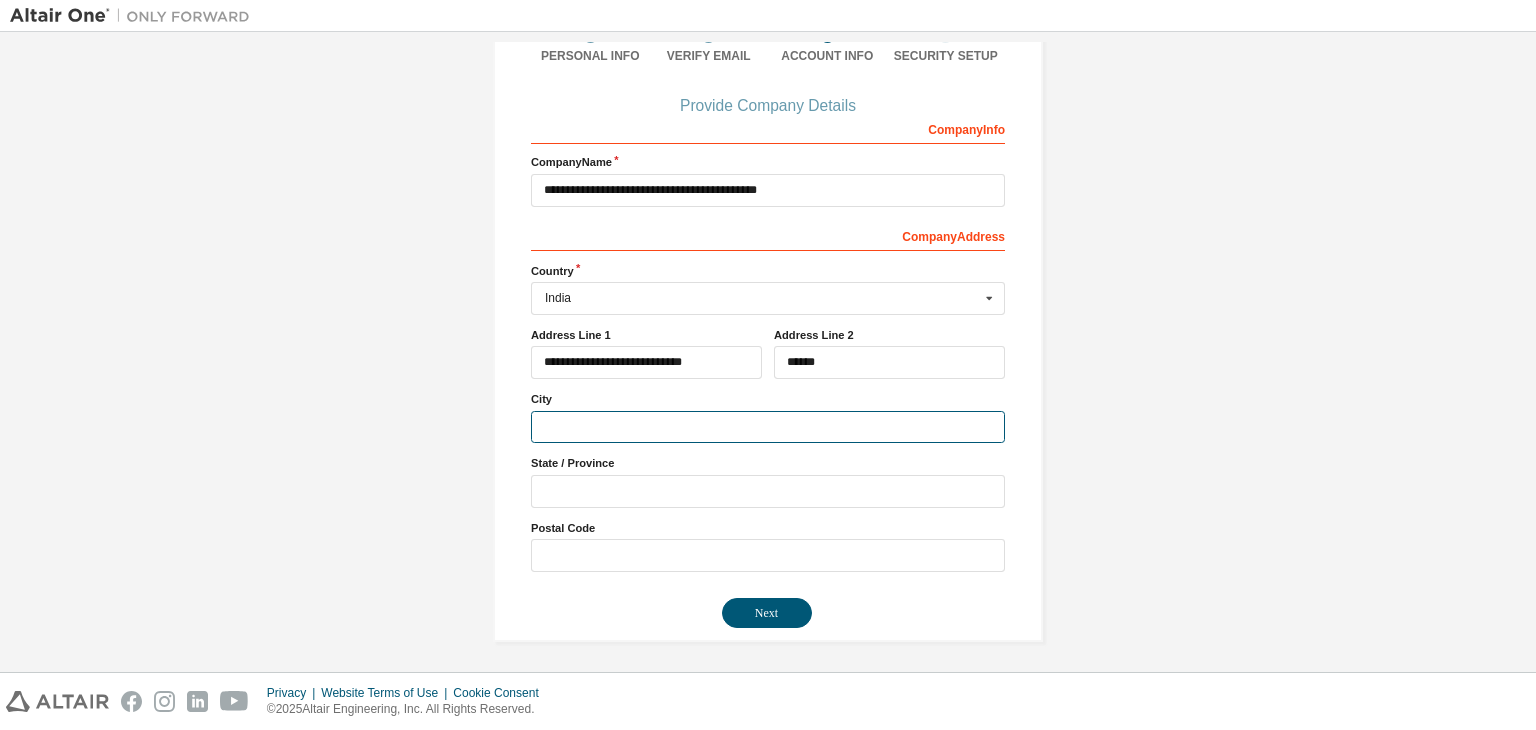 type on "*" 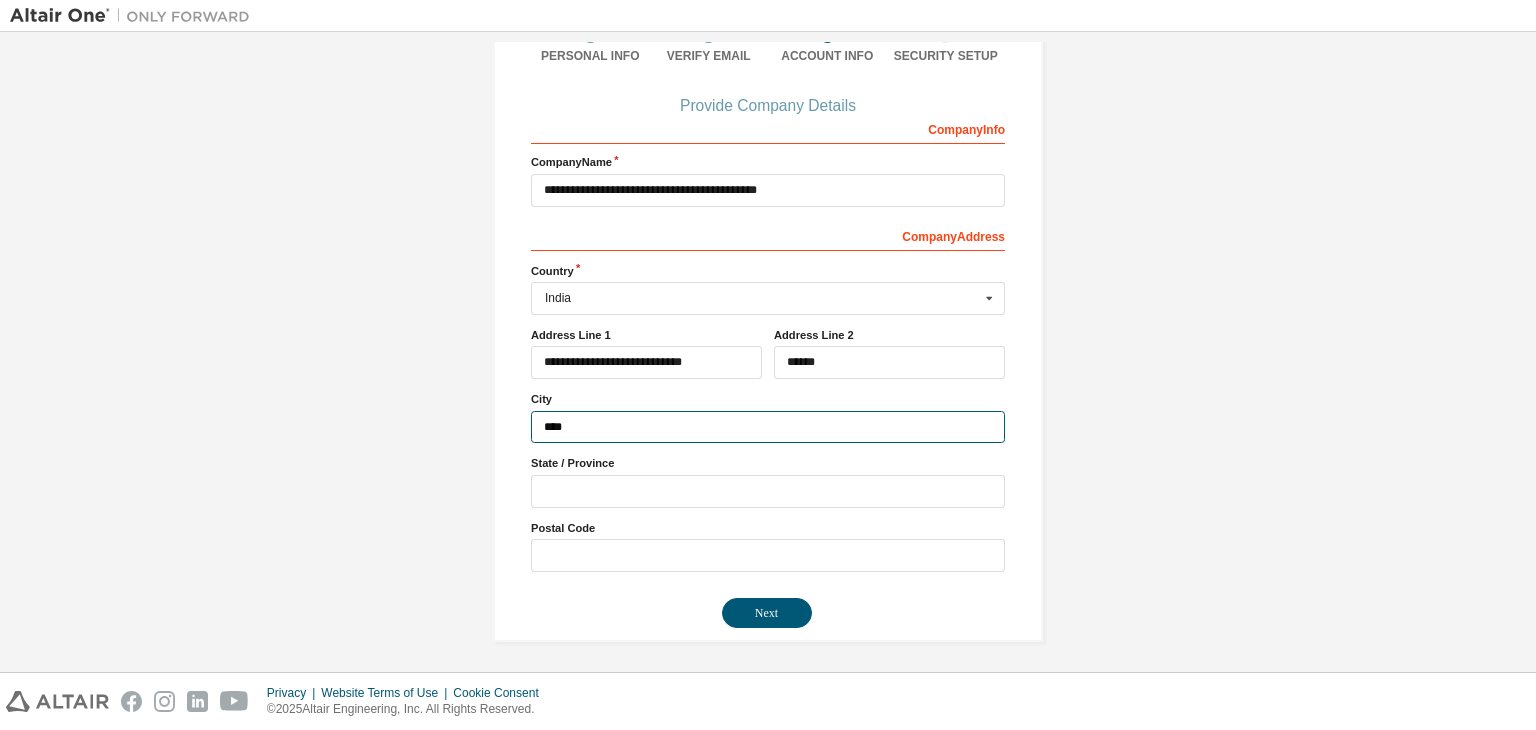 type on "****" 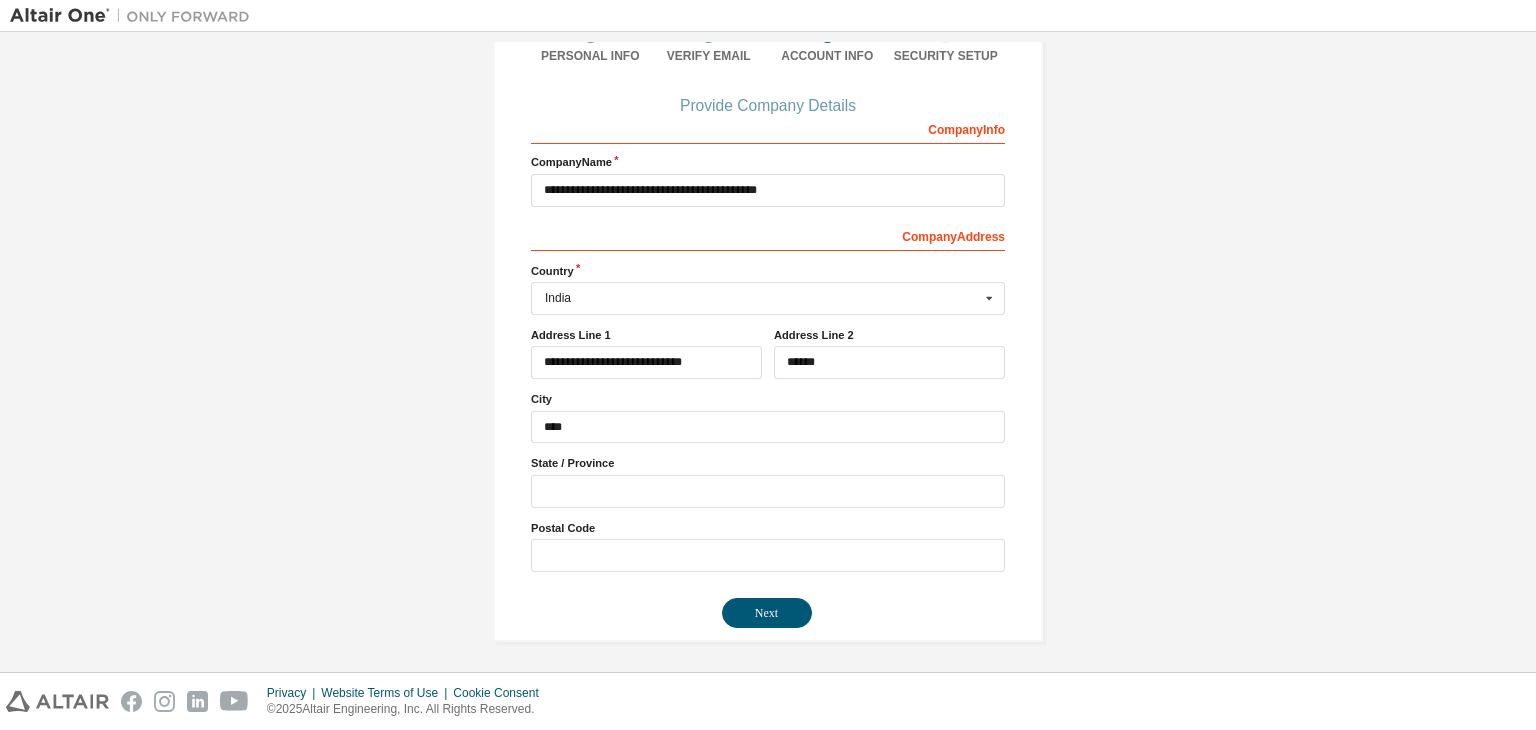 click on "State / Province" at bounding box center [768, 481] 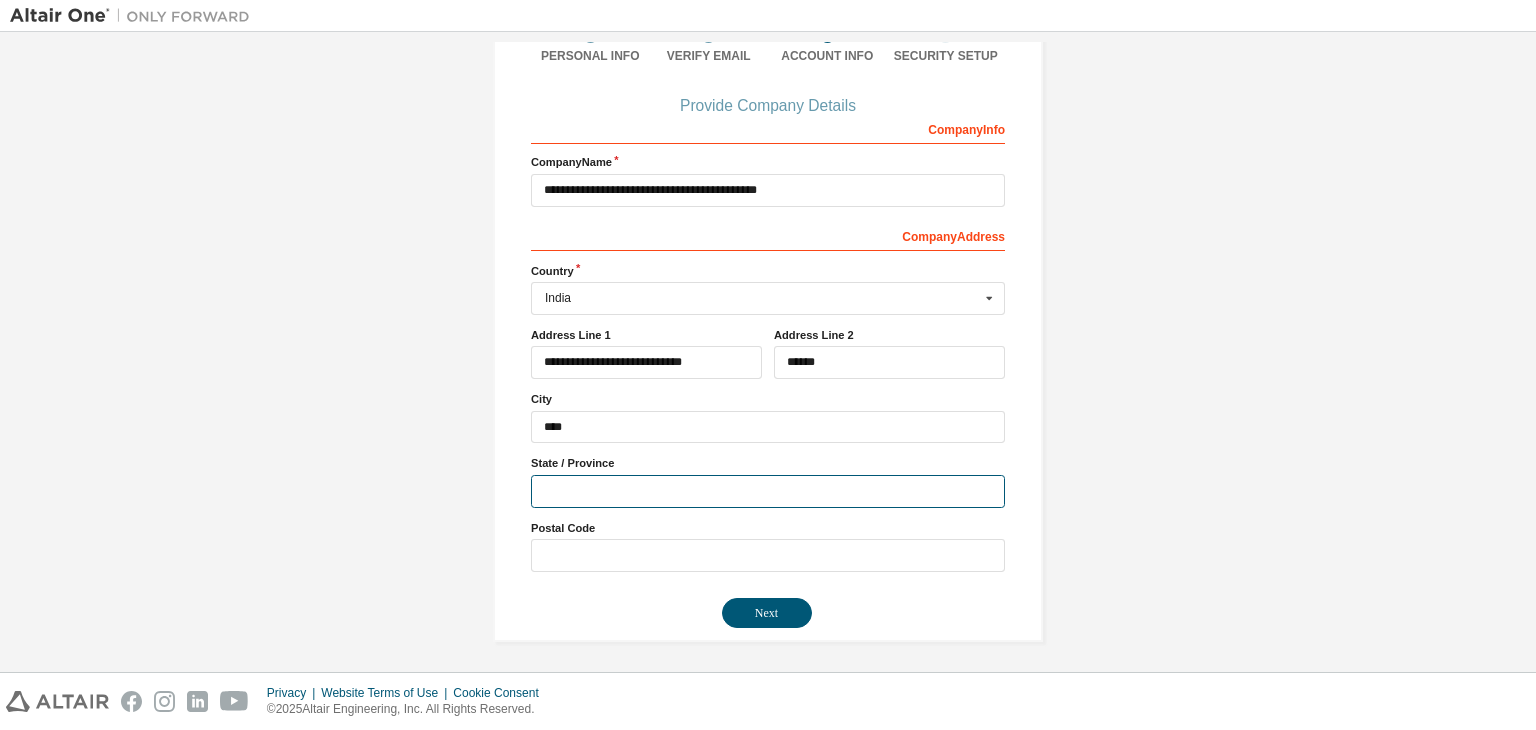 click at bounding box center [768, 491] 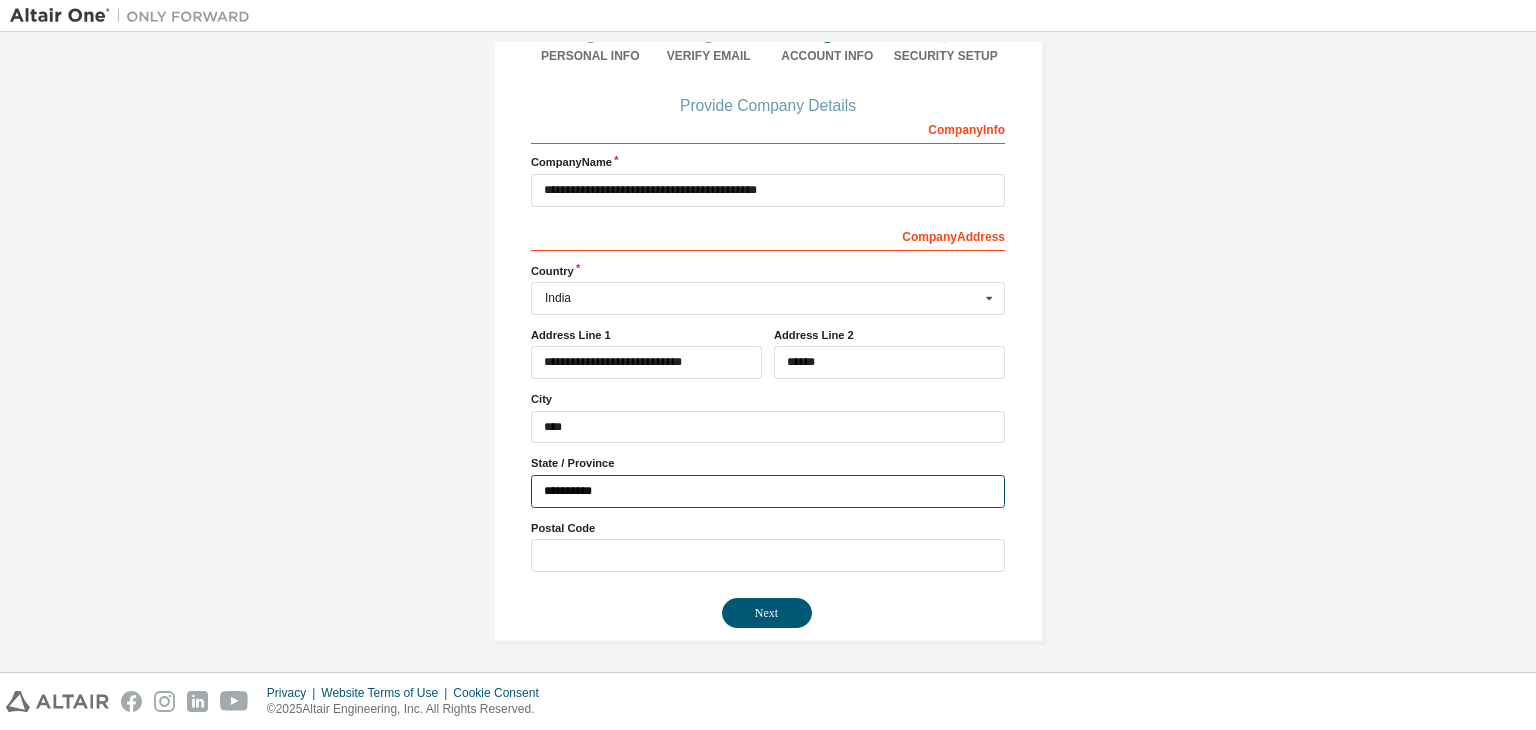 type on "**********" 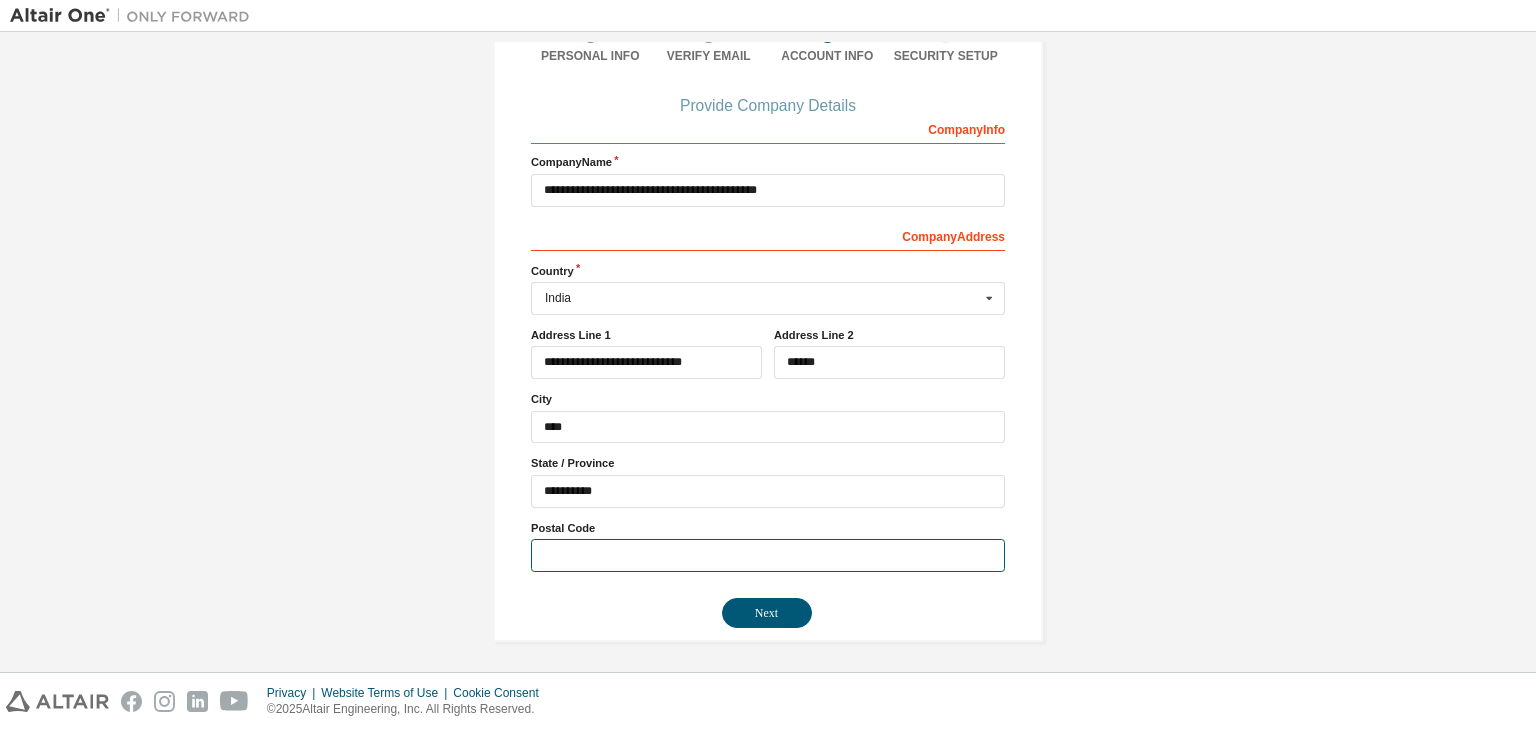 click at bounding box center (768, 555) 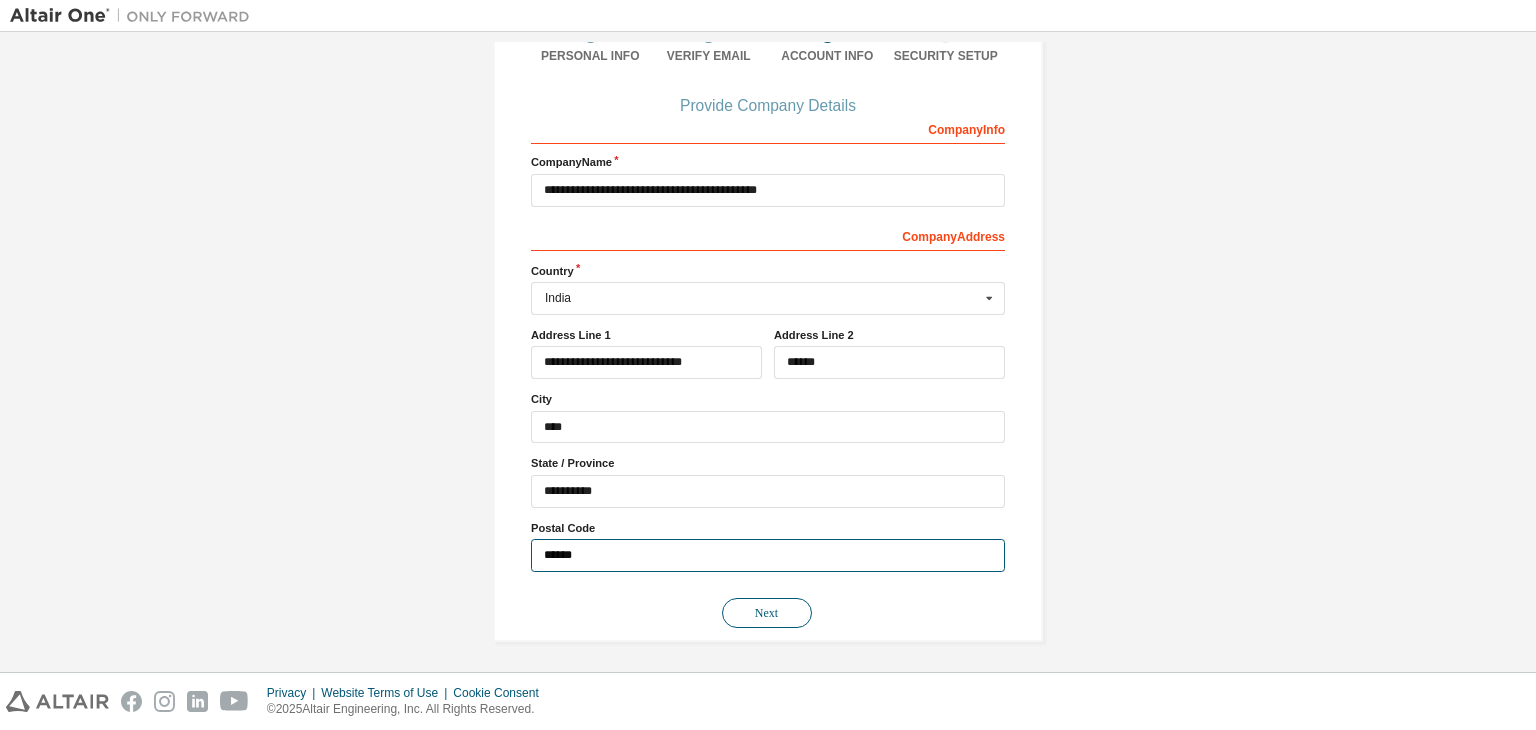 type on "******" 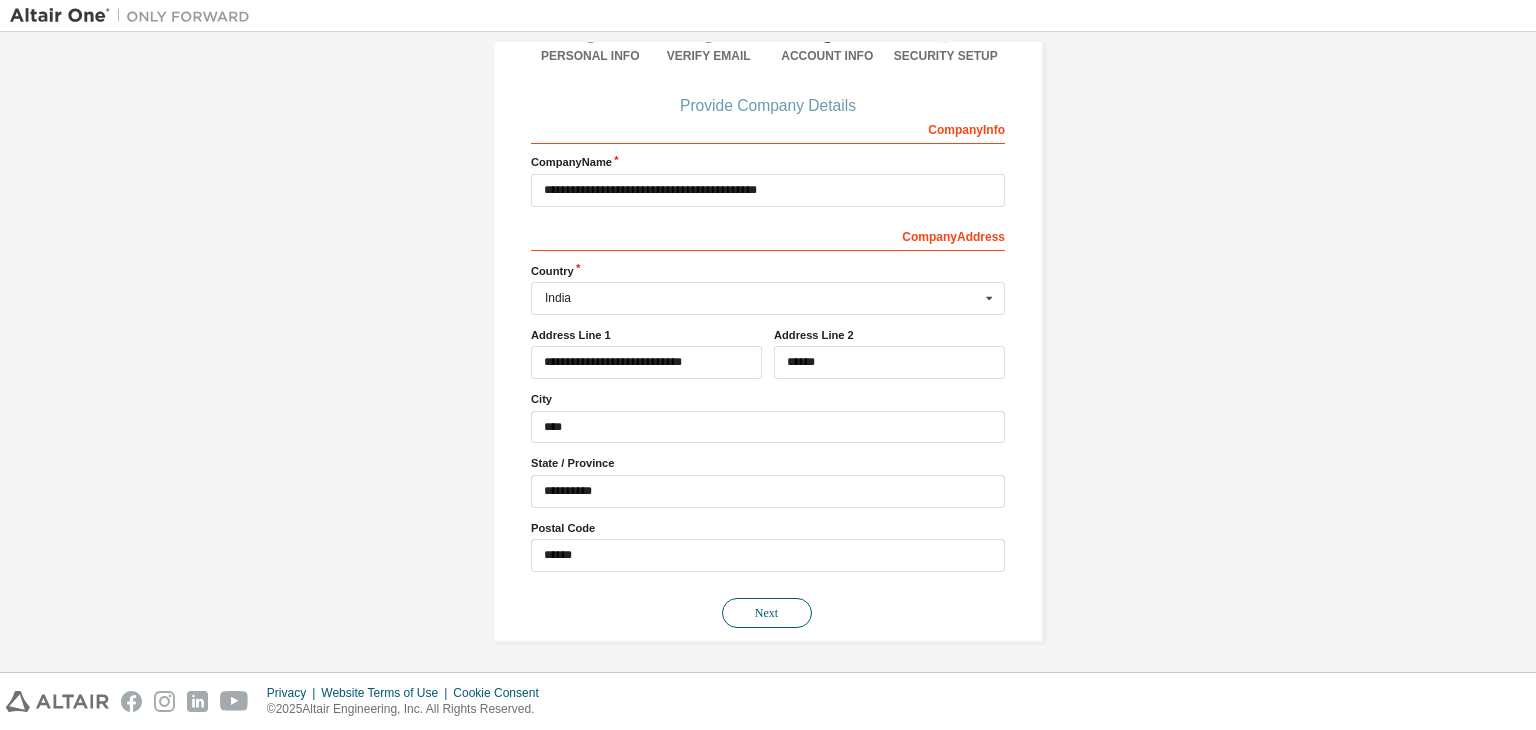 click on "Next" at bounding box center [767, 613] 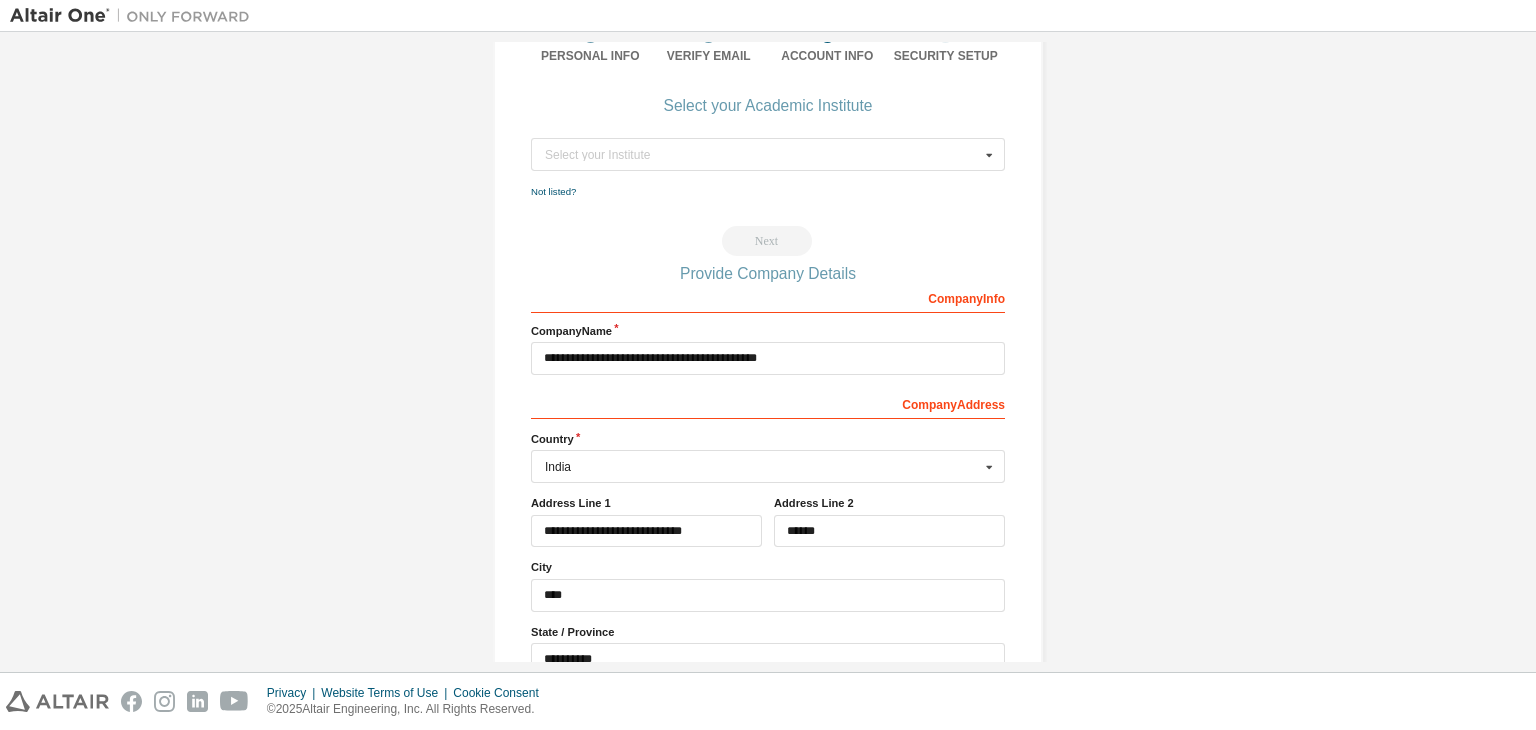 scroll, scrollTop: 0, scrollLeft: 0, axis: both 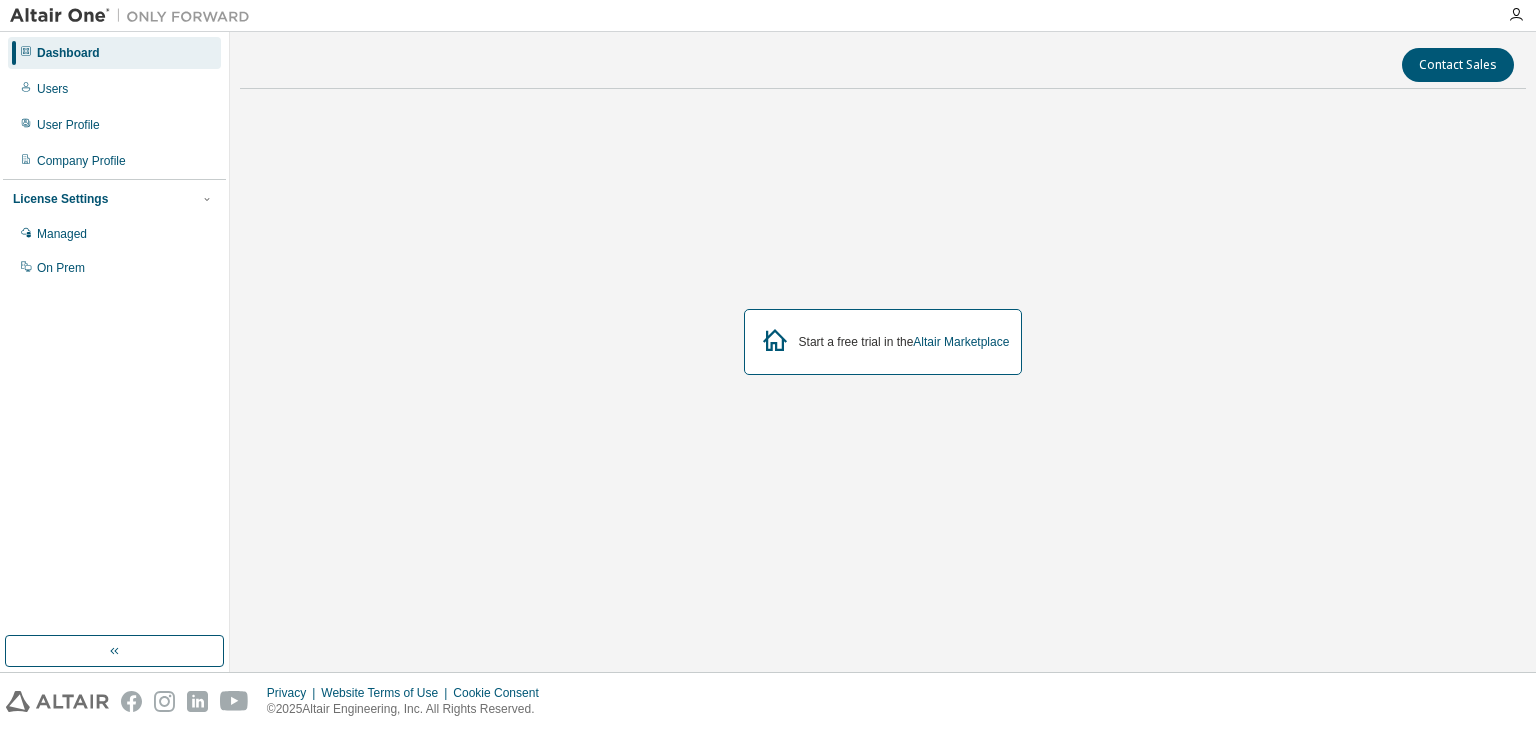 click on "Start a free trial in the  Altair Marketplace" at bounding box center (883, 342) 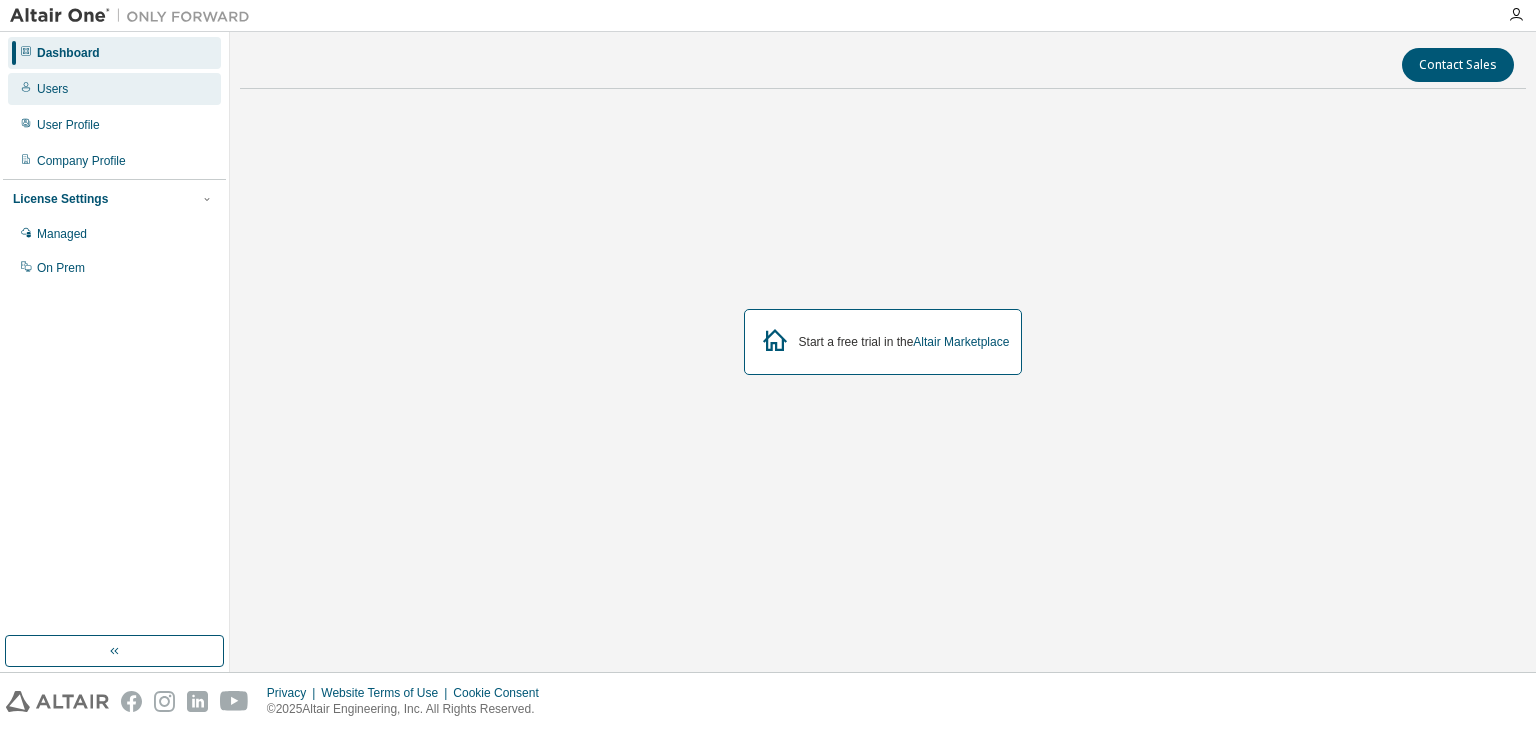 click on "Users" at bounding box center (114, 89) 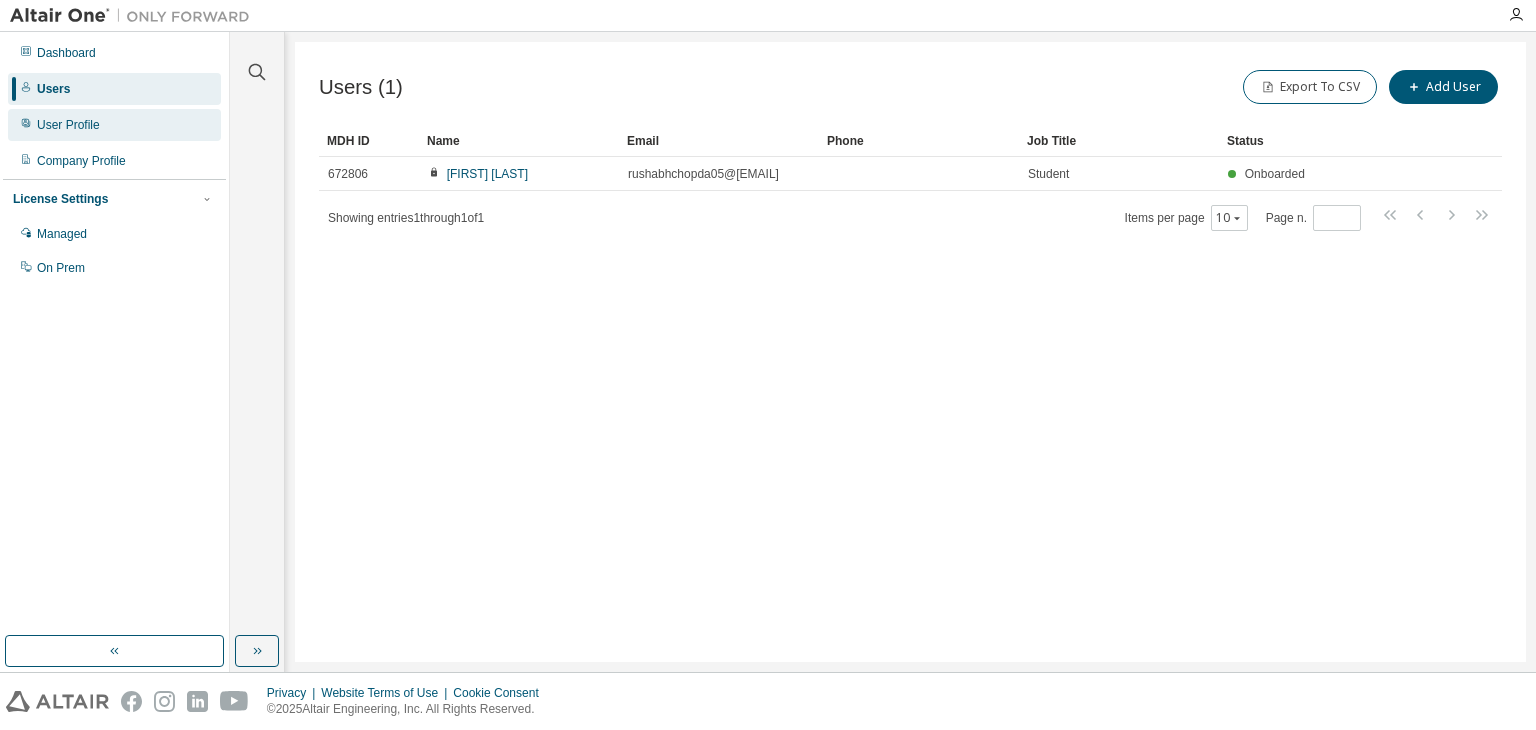 click on "User Profile" at bounding box center [114, 125] 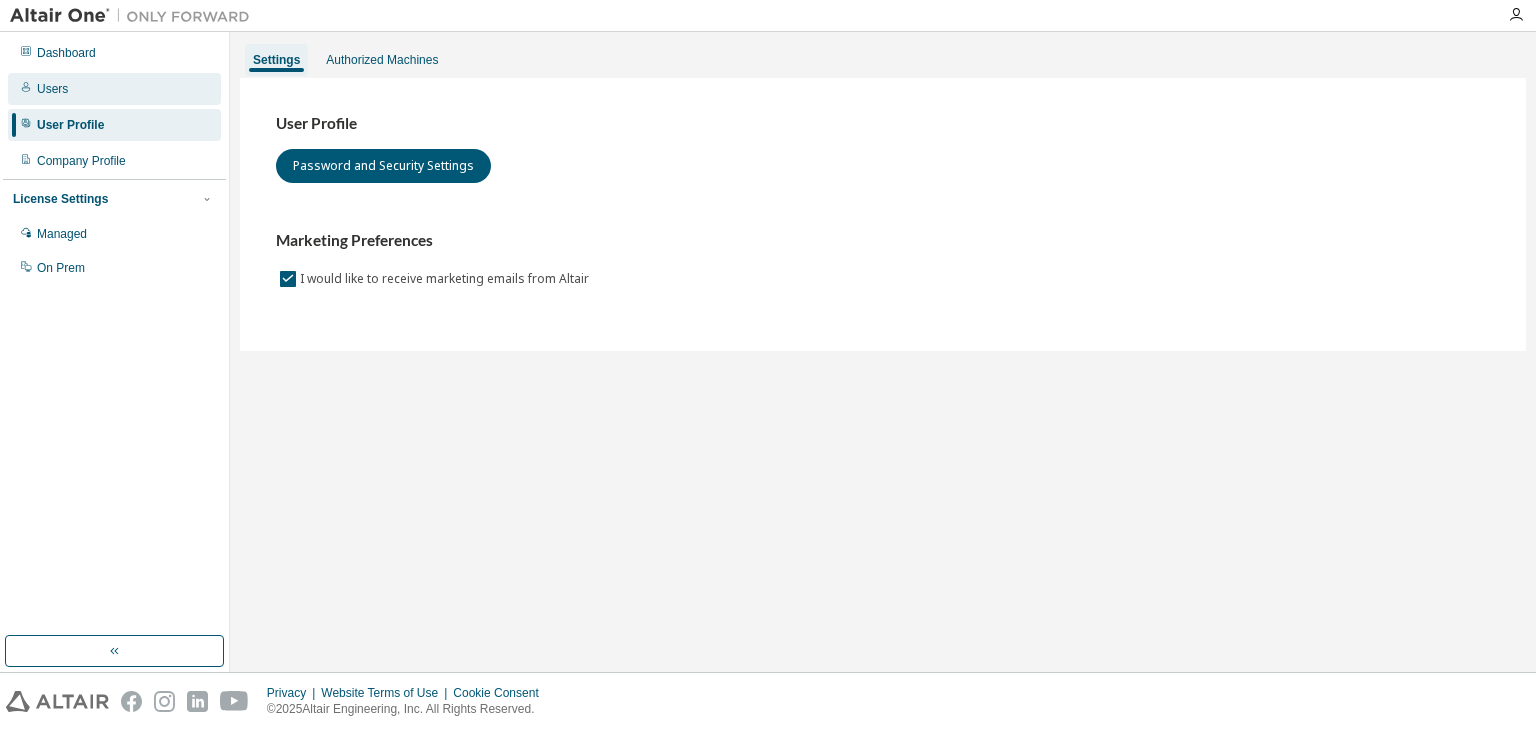 click on "Users" at bounding box center [114, 89] 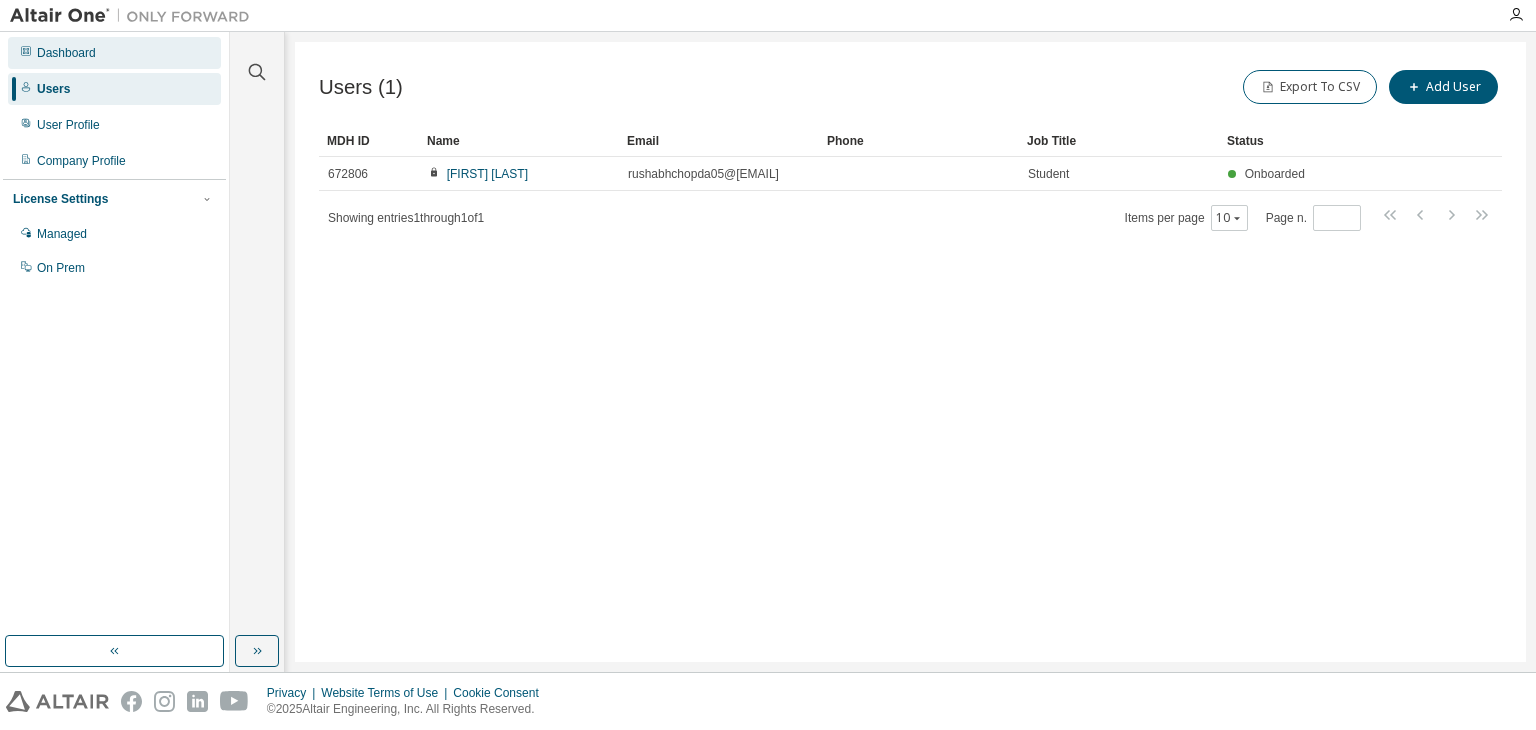 click on "Dashboard" at bounding box center [114, 53] 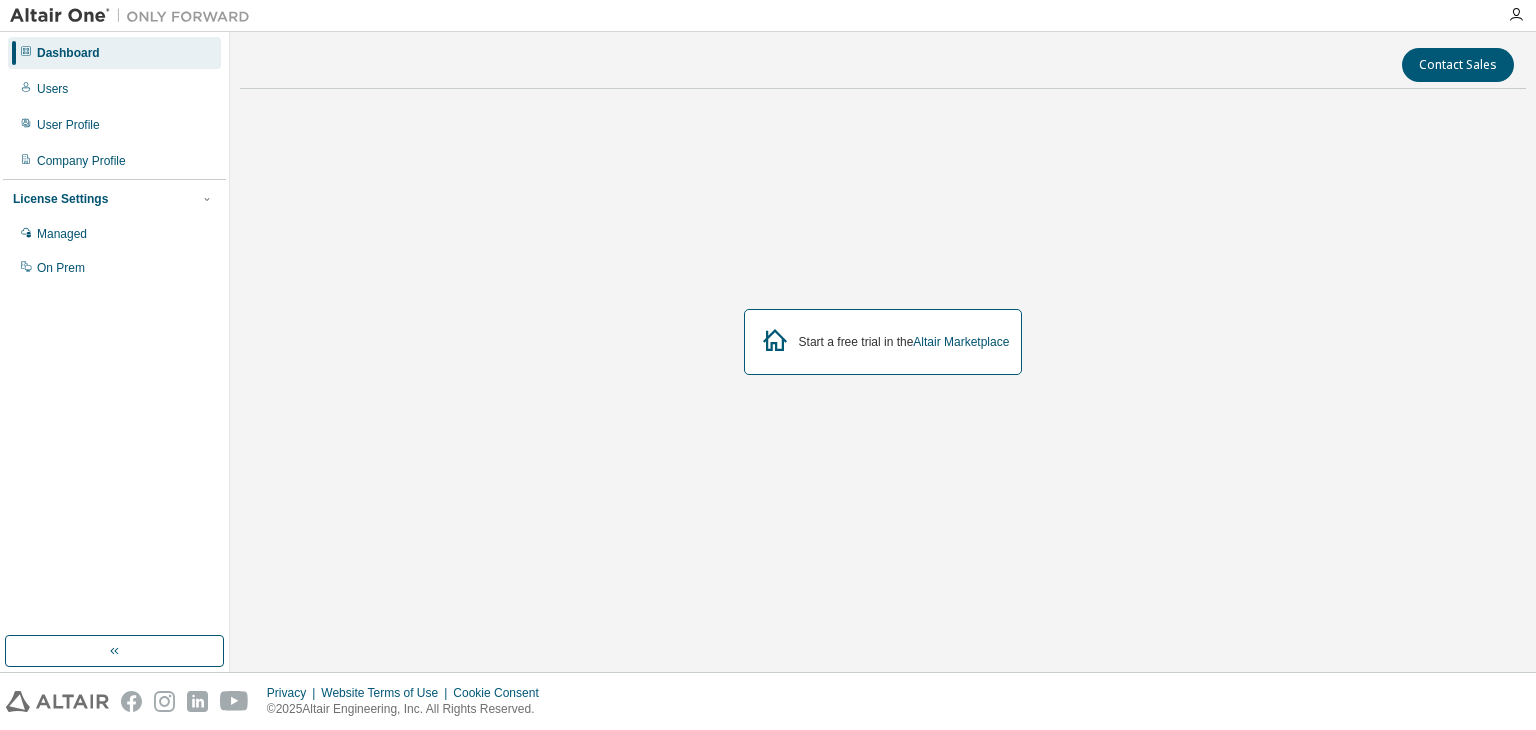 click on "Start a free trial in the  Altair Marketplace" at bounding box center (883, 342) 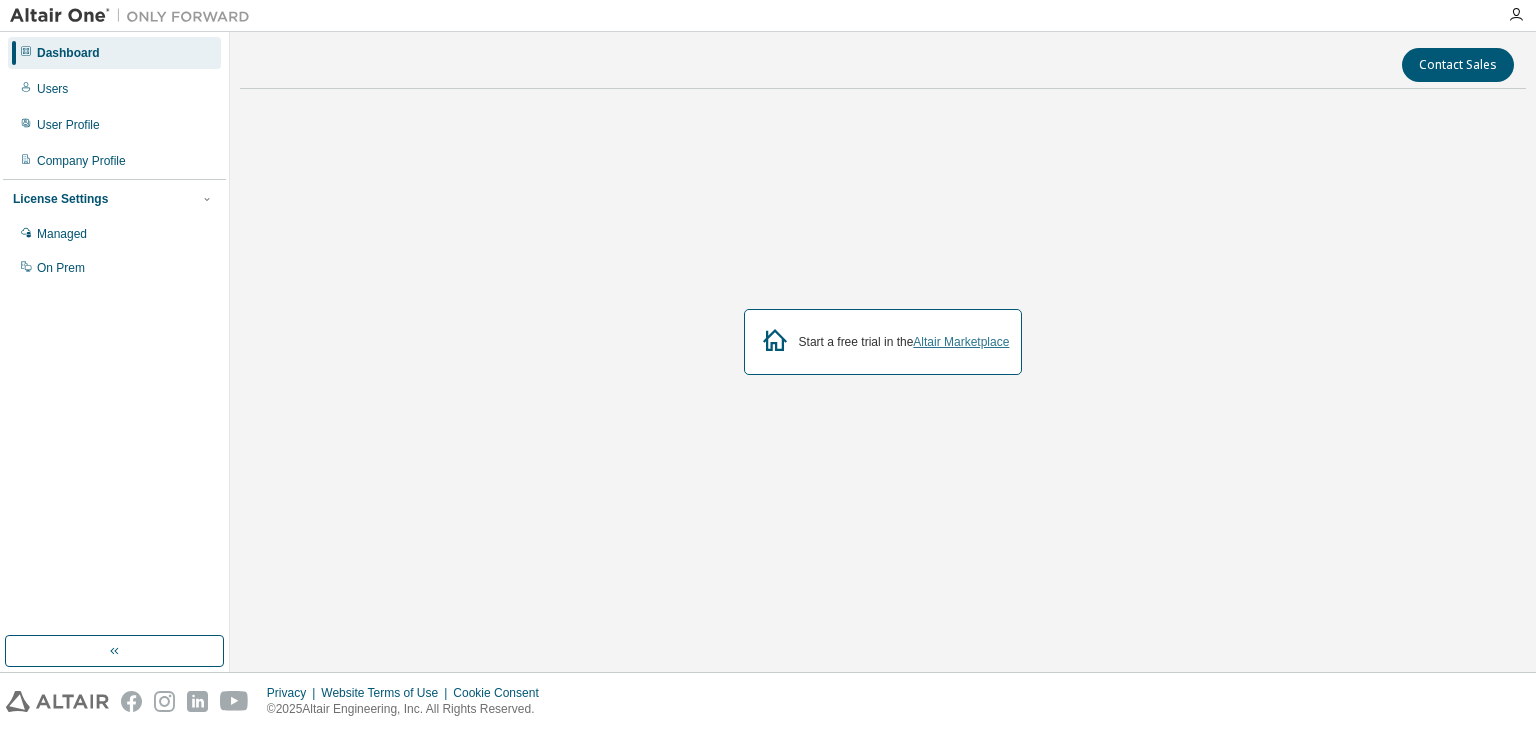 click on "Altair Marketplace" at bounding box center (961, 342) 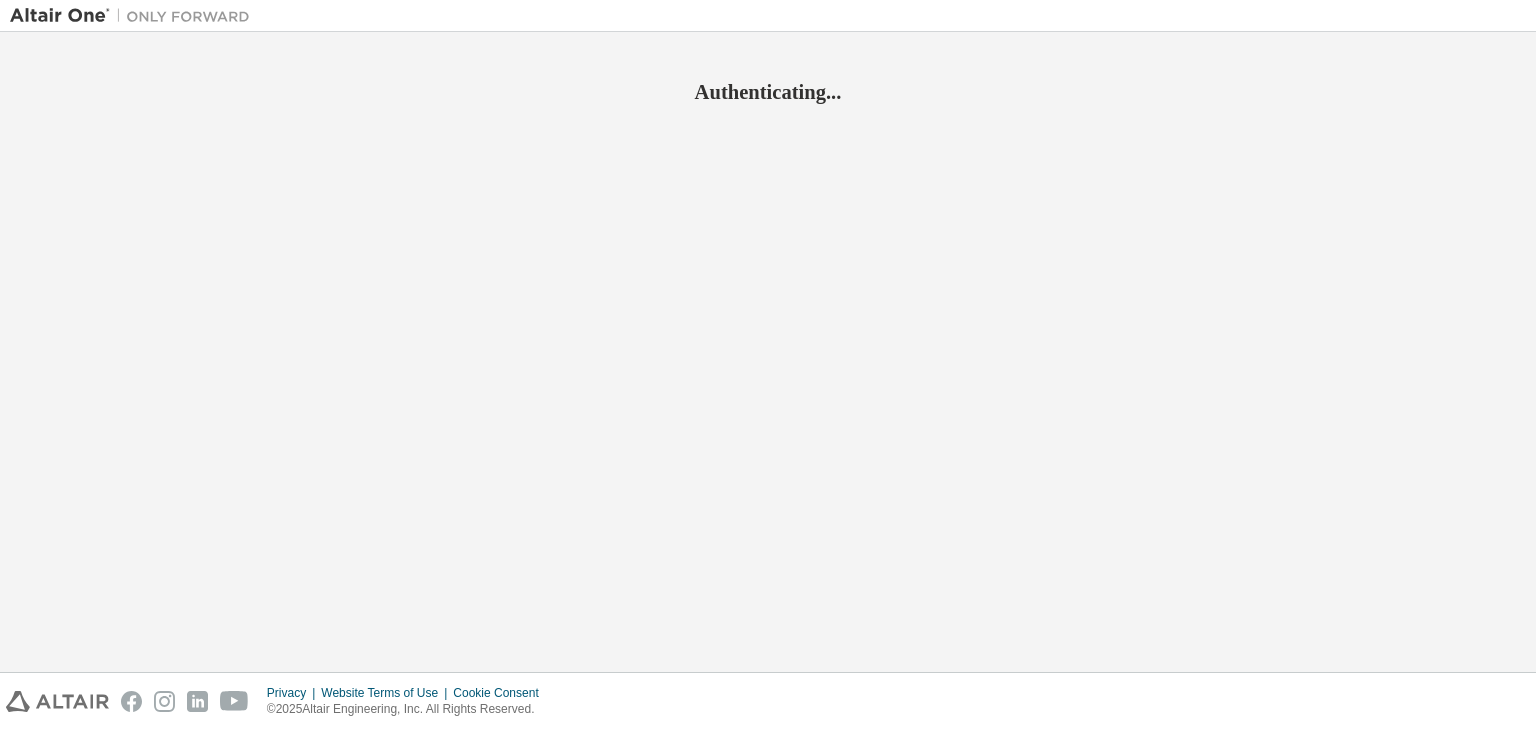 scroll, scrollTop: 0, scrollLeft: 0, axis: both 